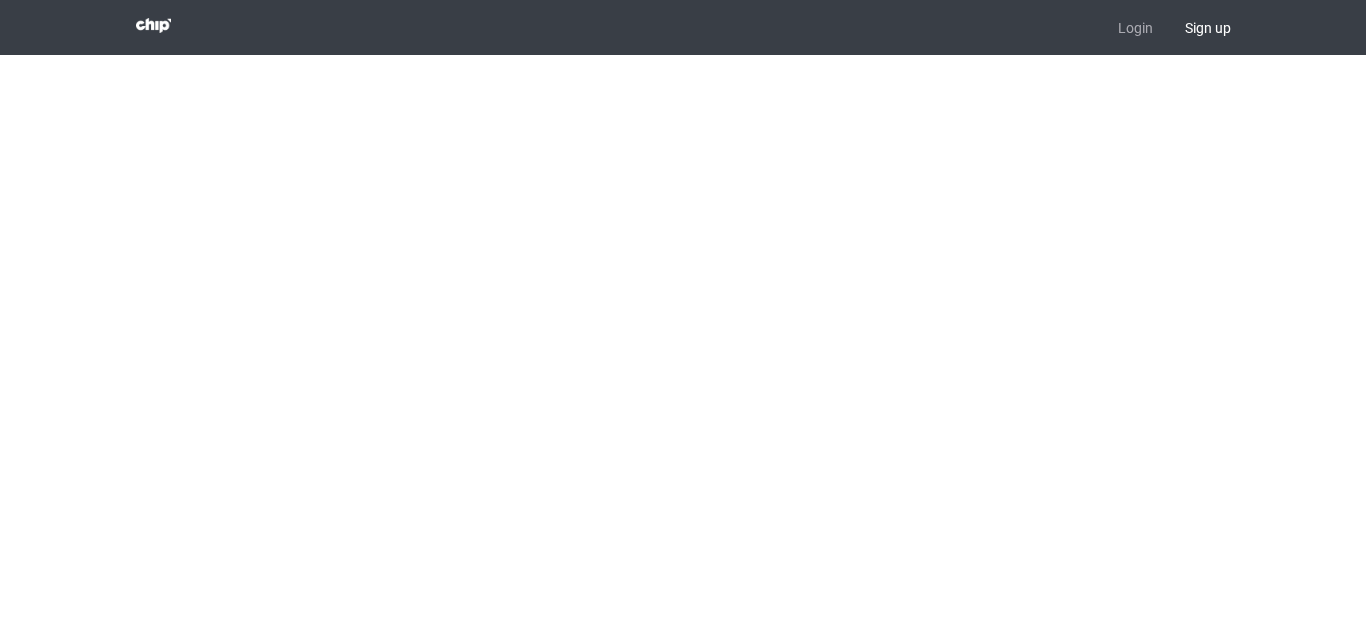 scroll, scrollTop: 0, scrollLeft: 0, axis: both 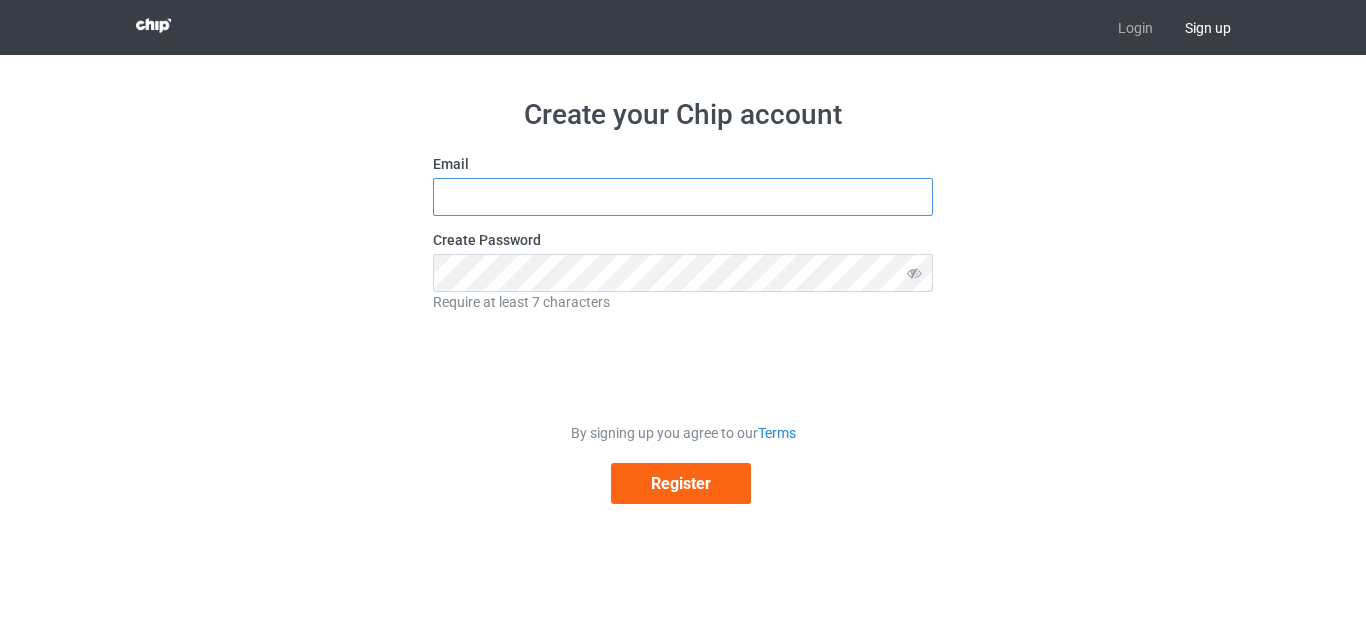 click at bounding box center [683, 197] 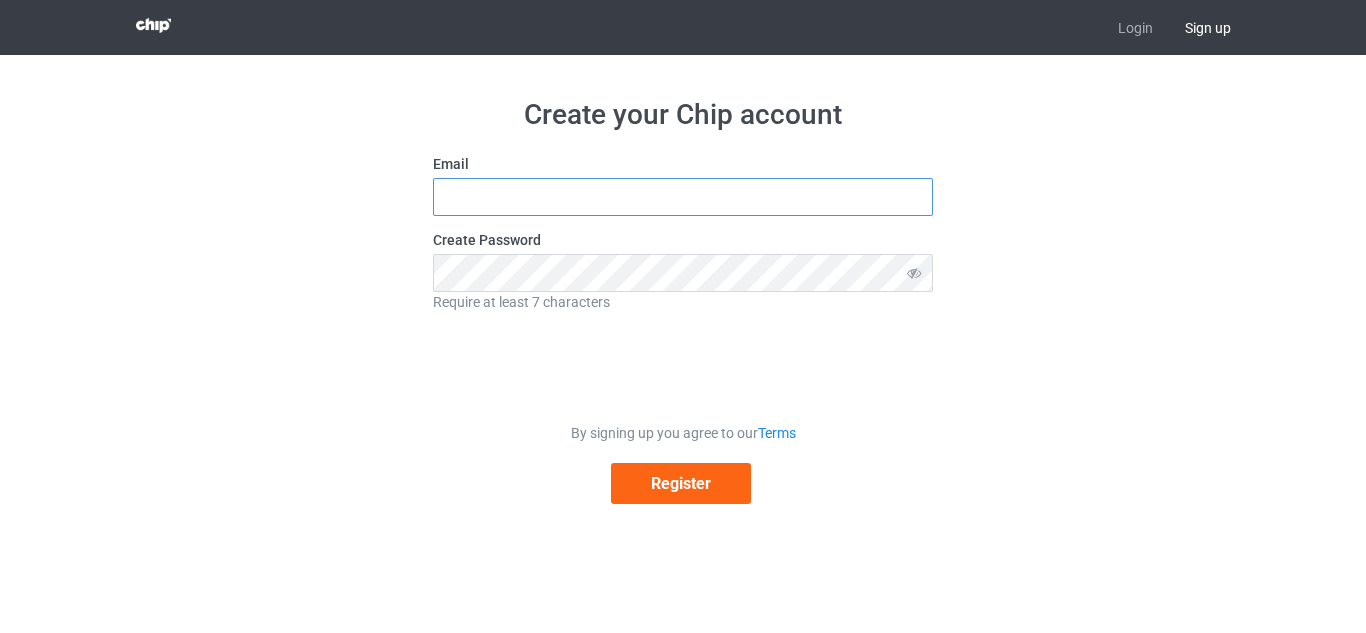 type on "raweed@asia.com" 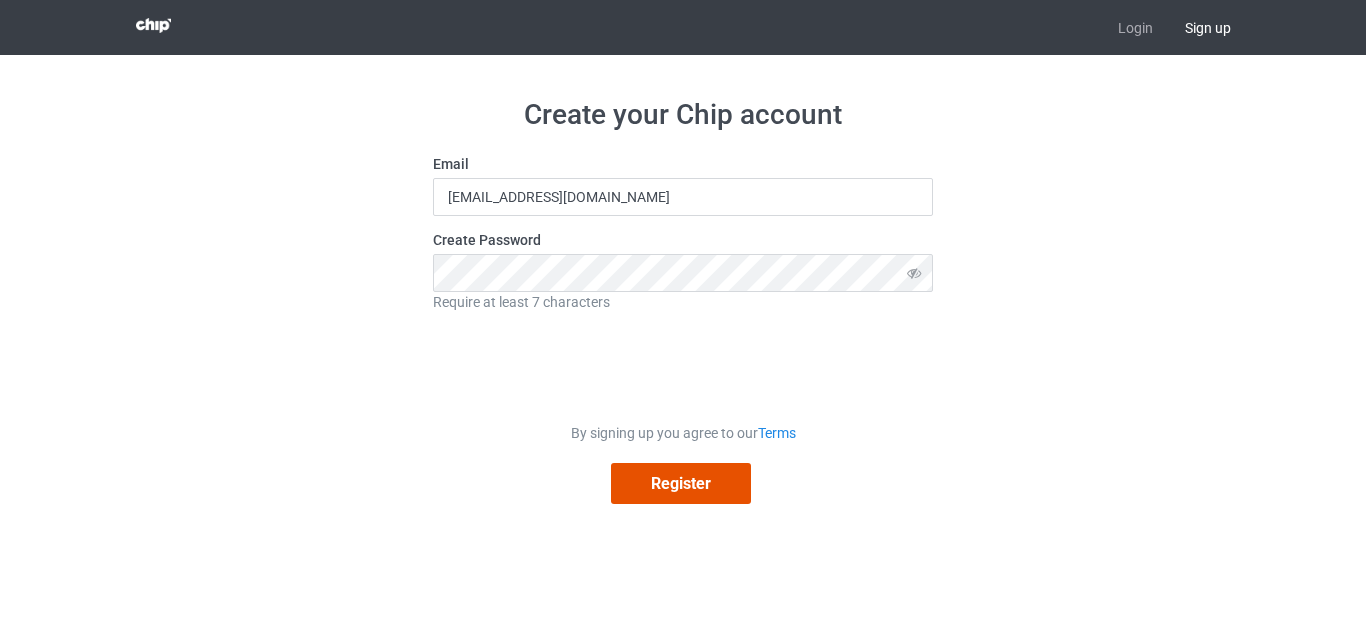 click on "Register" at bounding box center (681, 483) 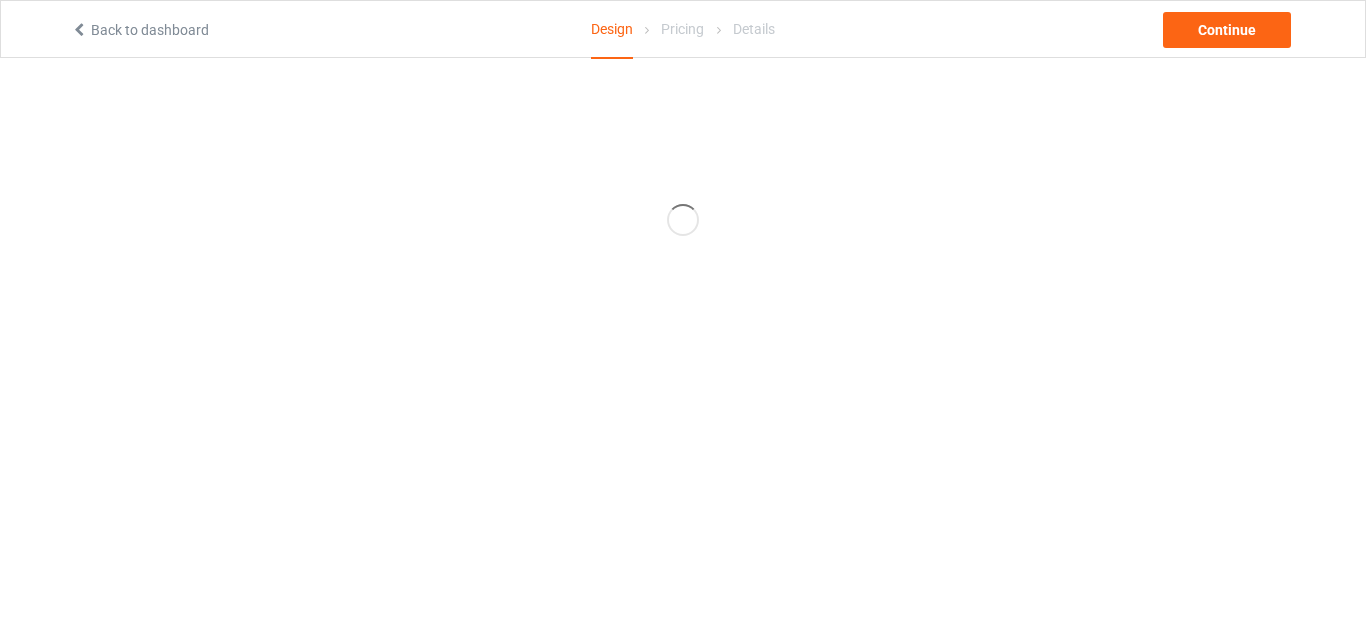 scroll, scrollTop: 0, scrollLeft: 0, axis: both 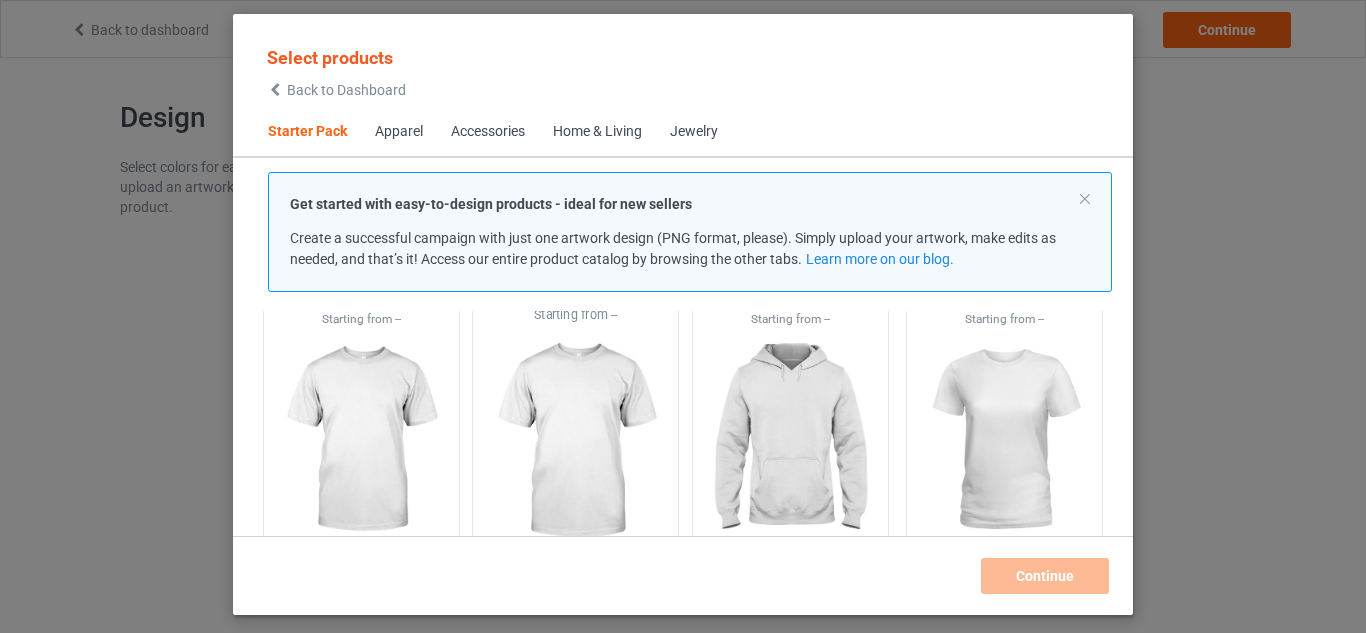 click at bounding box center (576, 441) 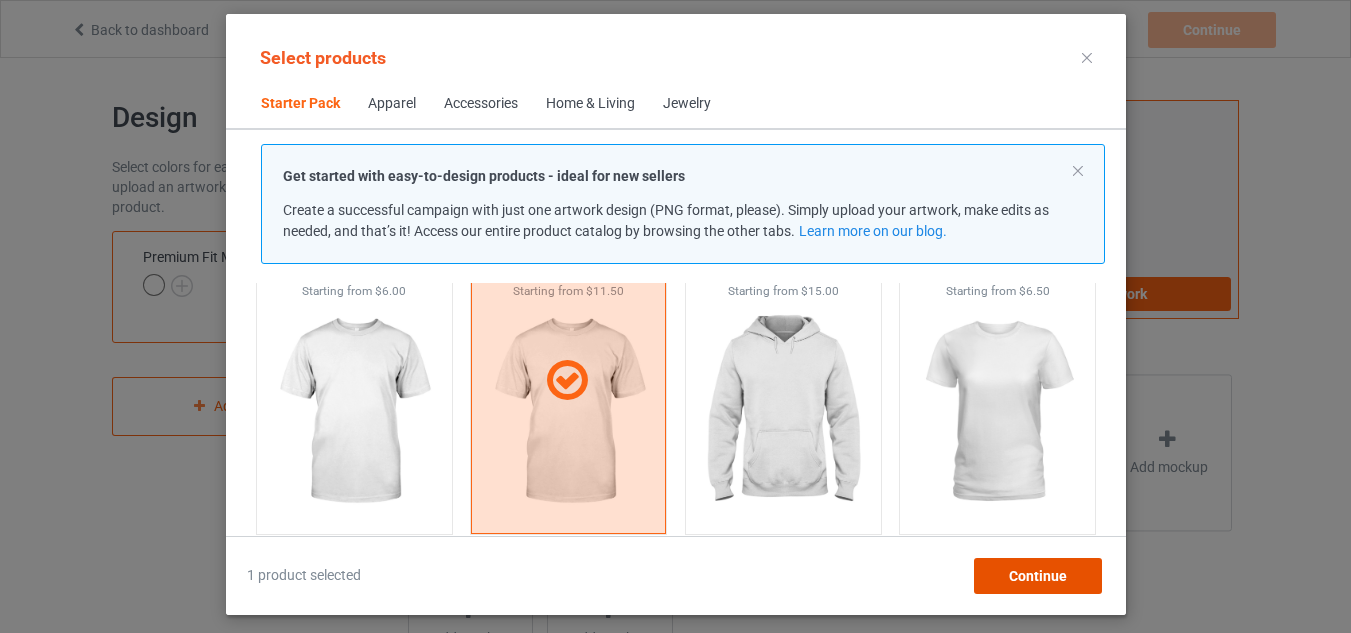 drag, startPoint x: 1092, startPoint y: 580, endPoint x: 1031, endPoint y: 548, distance: 68.88396 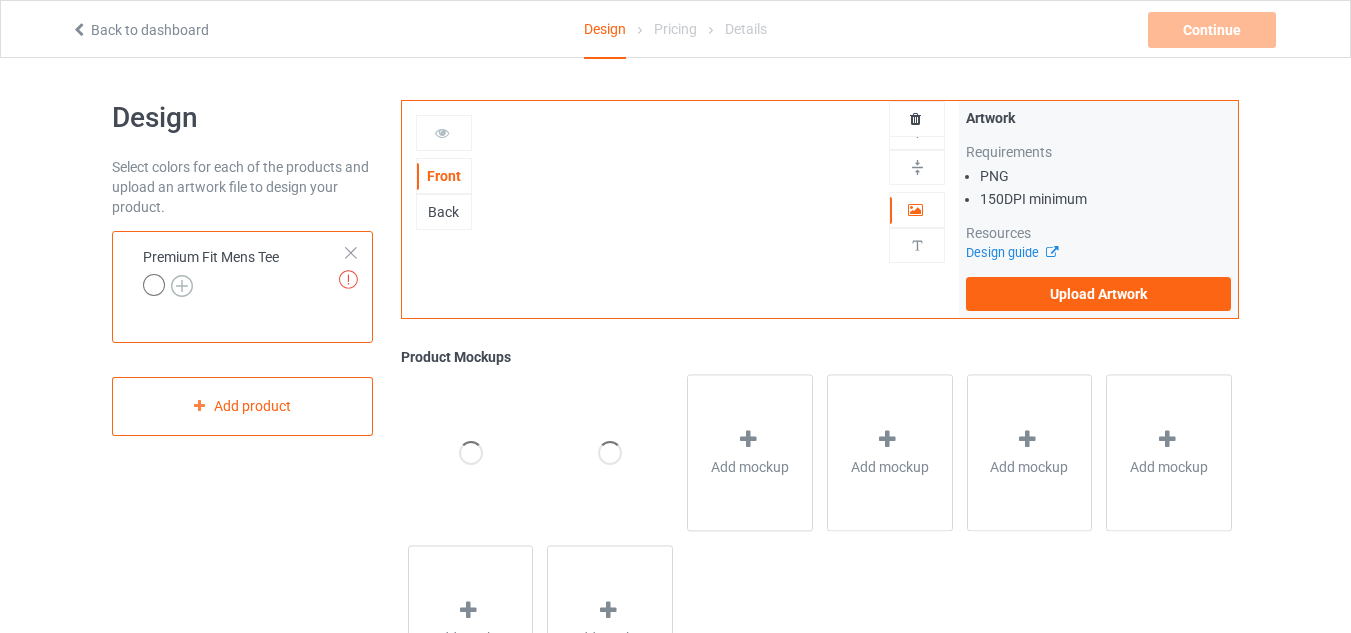 click at bounding box center [182, 286] 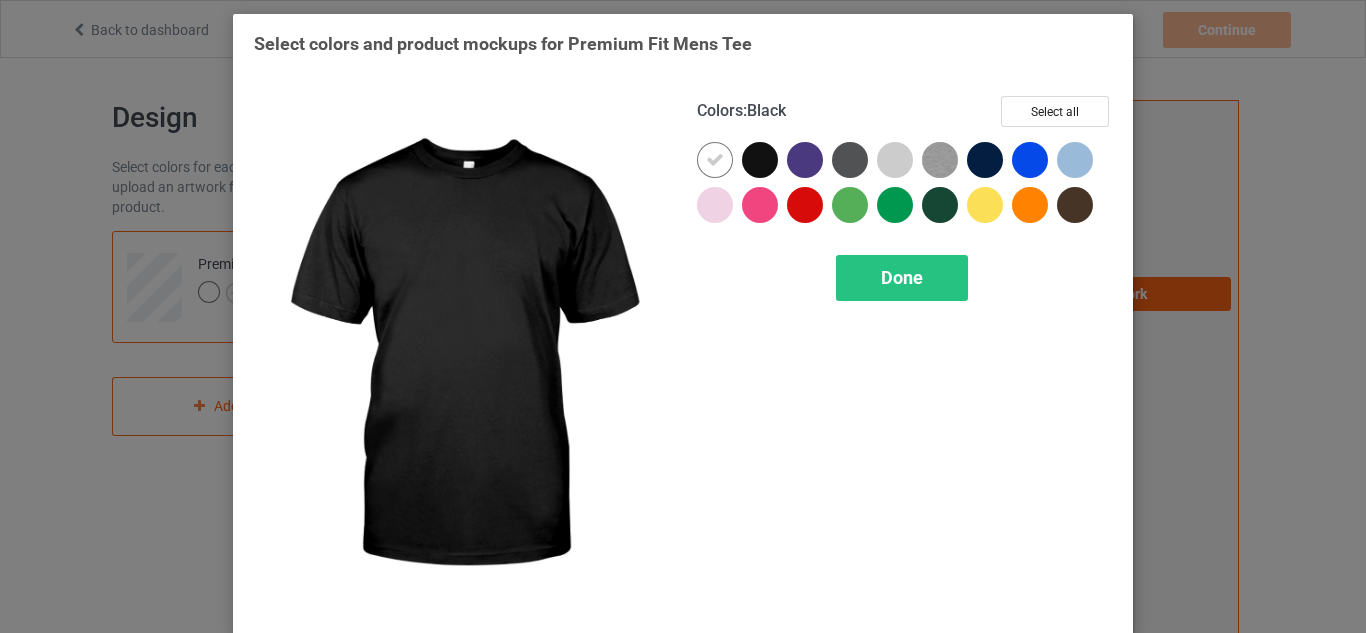 click at bounding box center [760, 160] 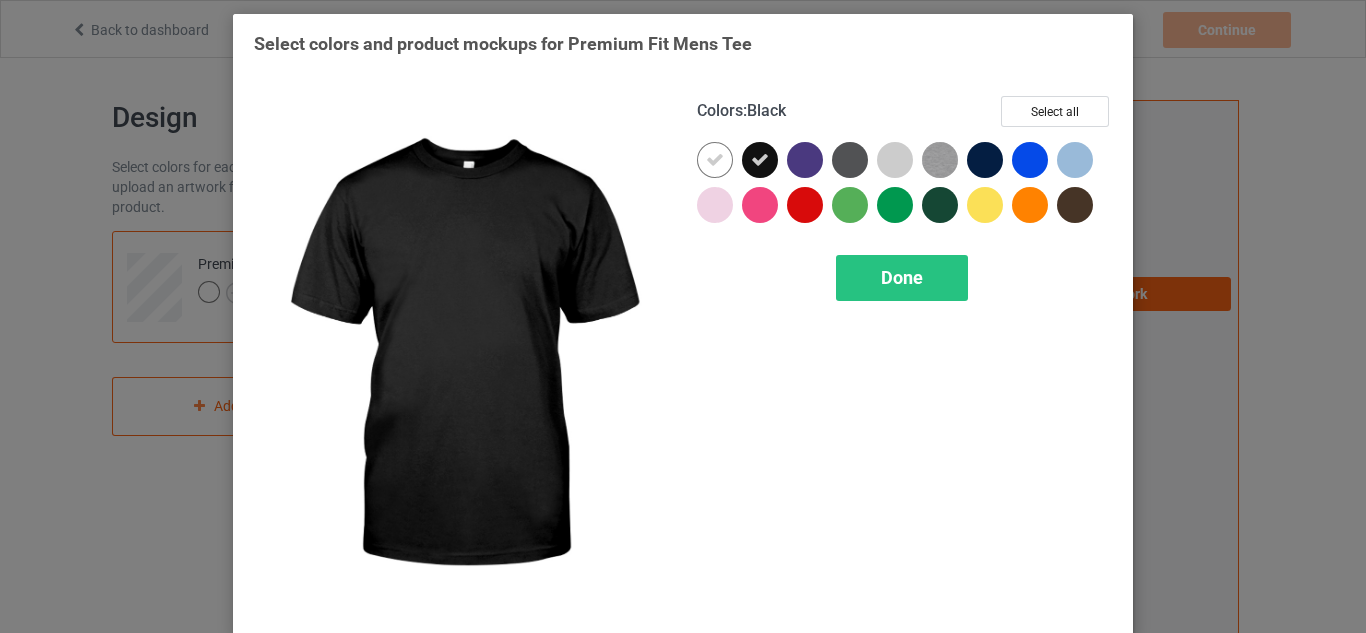 click at bounding box center (715, 160) 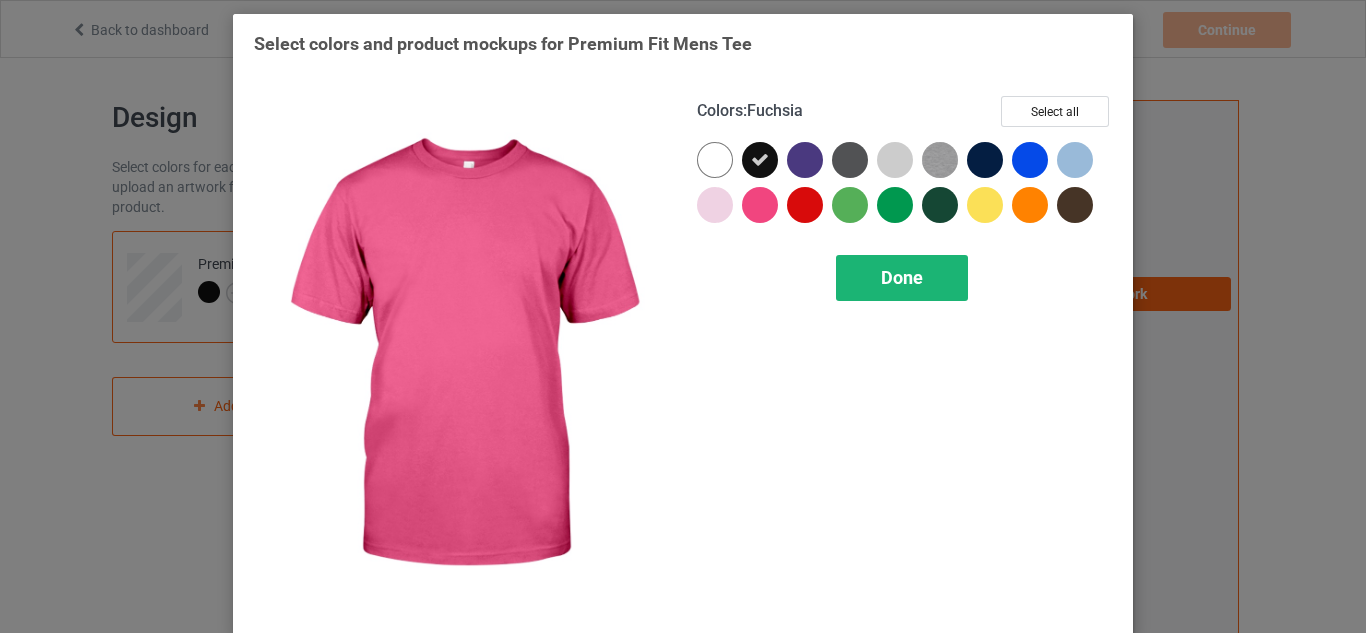 click on "Done" at bounding box center (902, 277) 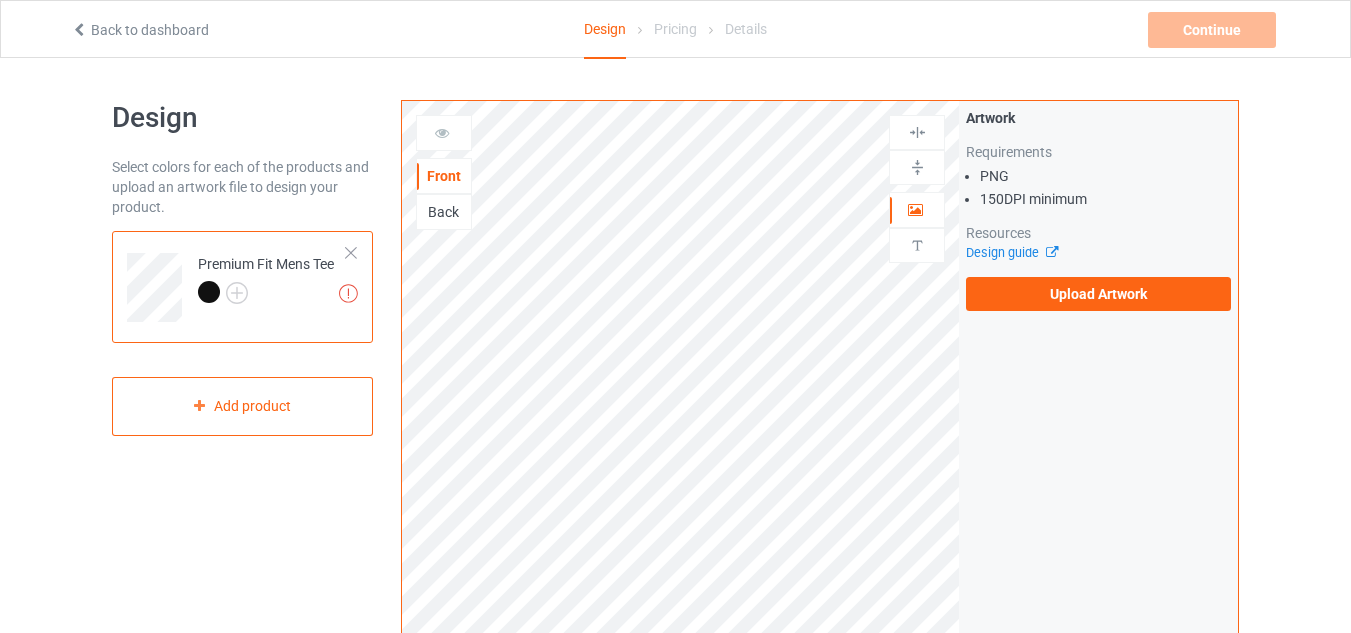 click on "Artwork Requirements PNG 150  DPI minimum Resources Design guide Upload Artwork" at bounding box center [1098, 209] 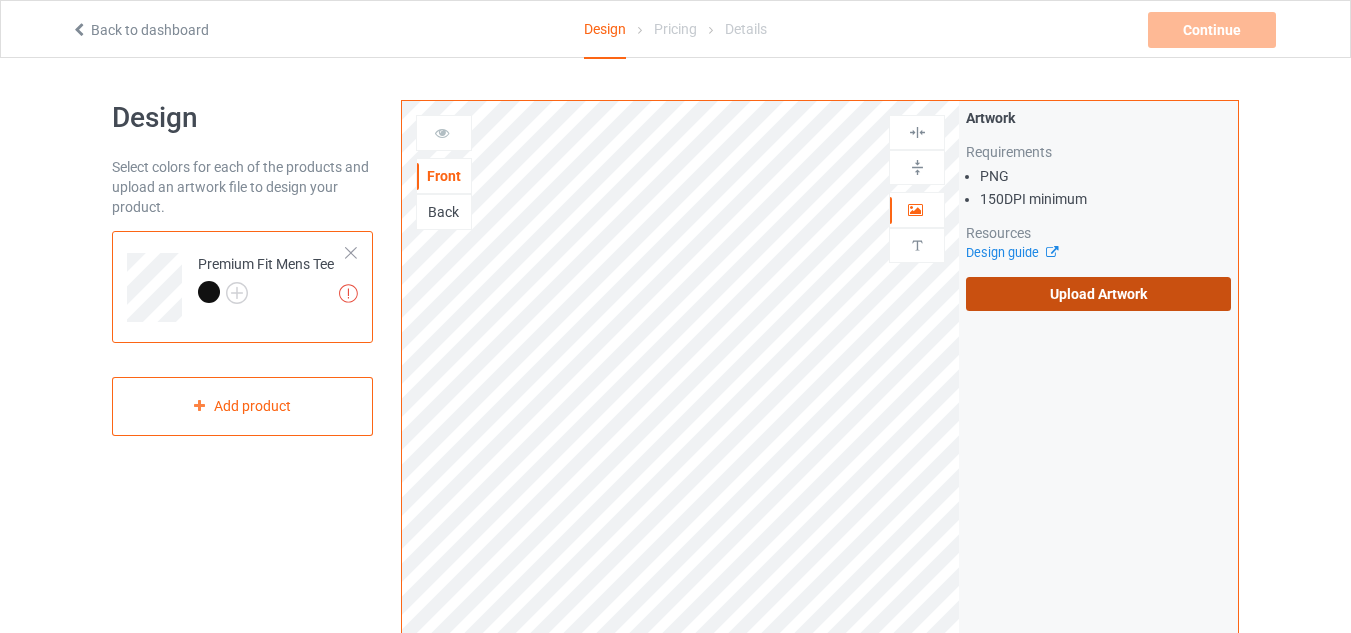 click on "Upload Artwork" at bounding box center (1098, 294) 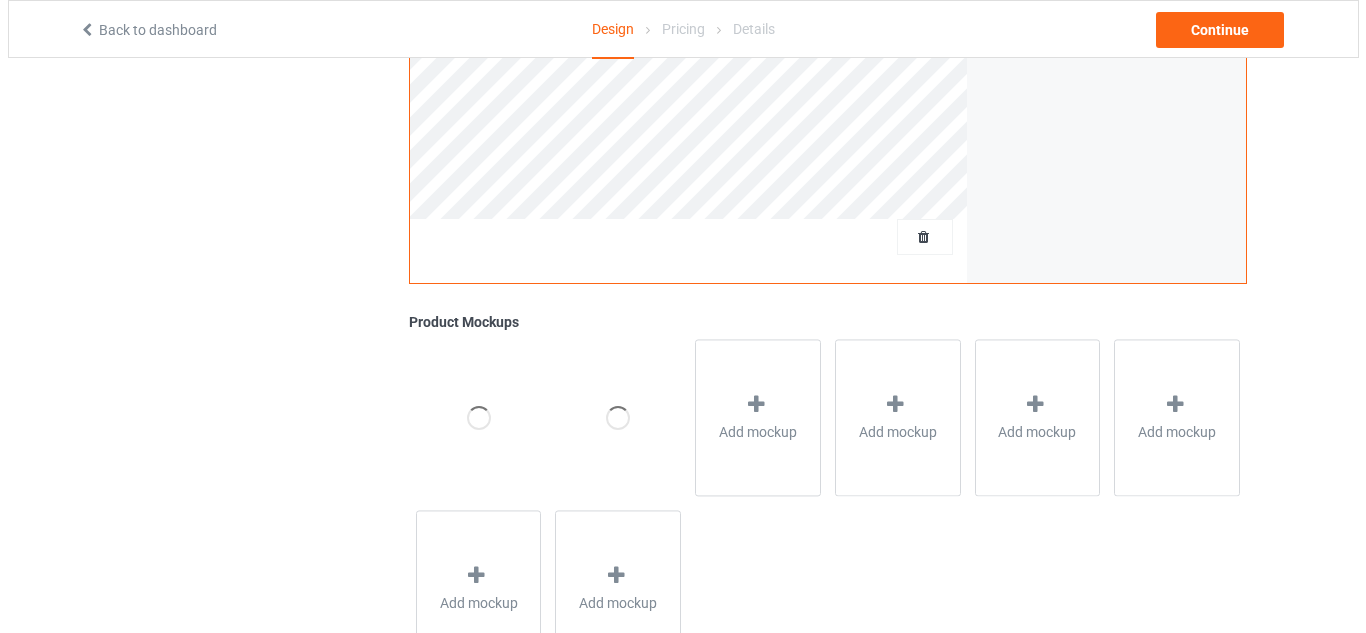 scroll, scrollTop: 600, scrollLeft: 0, axis: vertical 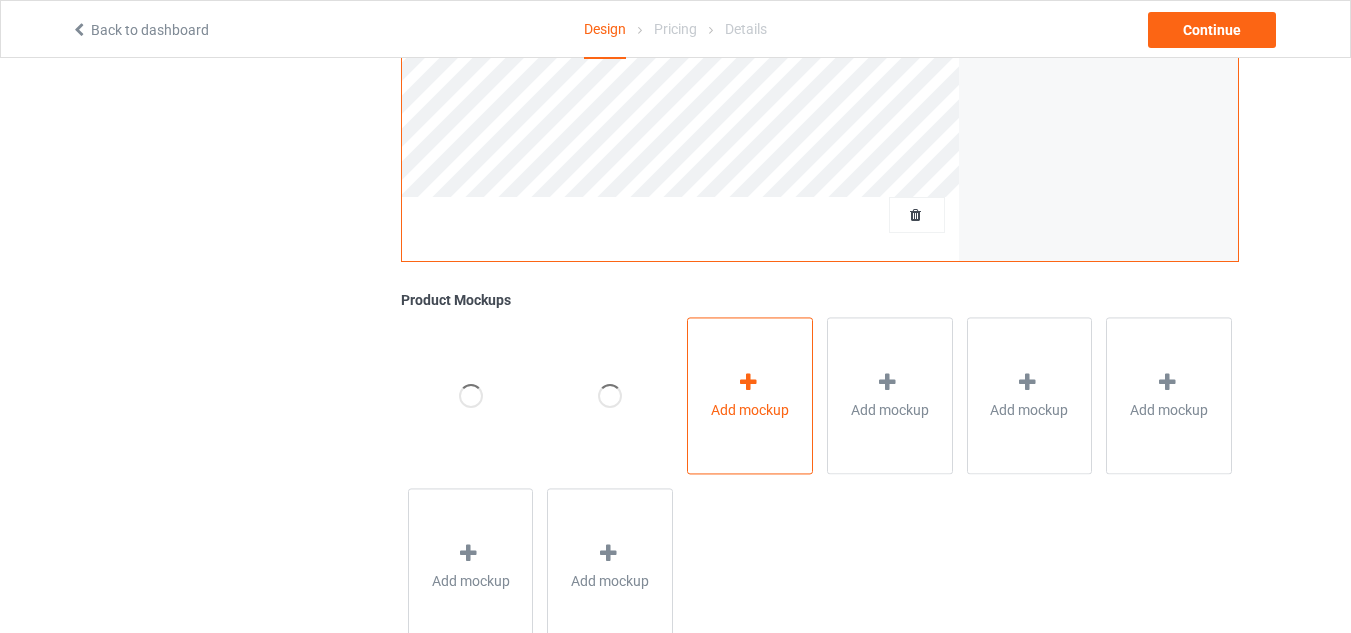click at bounding box center [750, 385] 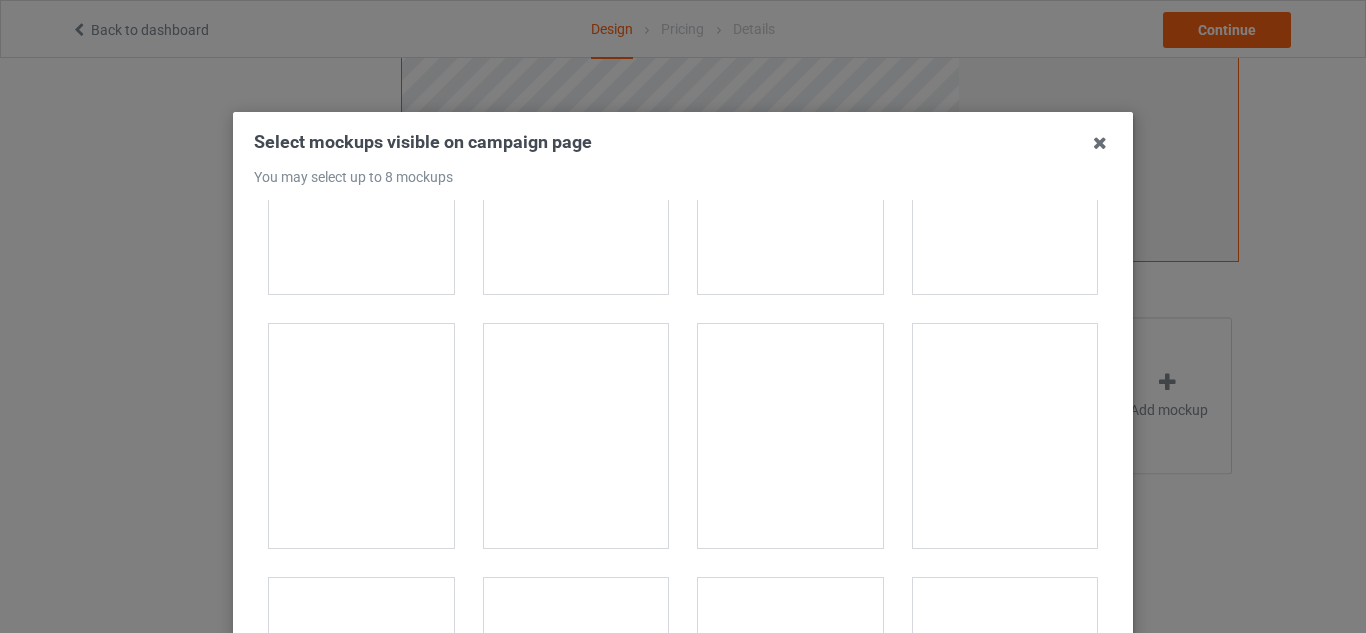 scroll, scrollTop: 400, scrollLeft: 0, axis: vertical 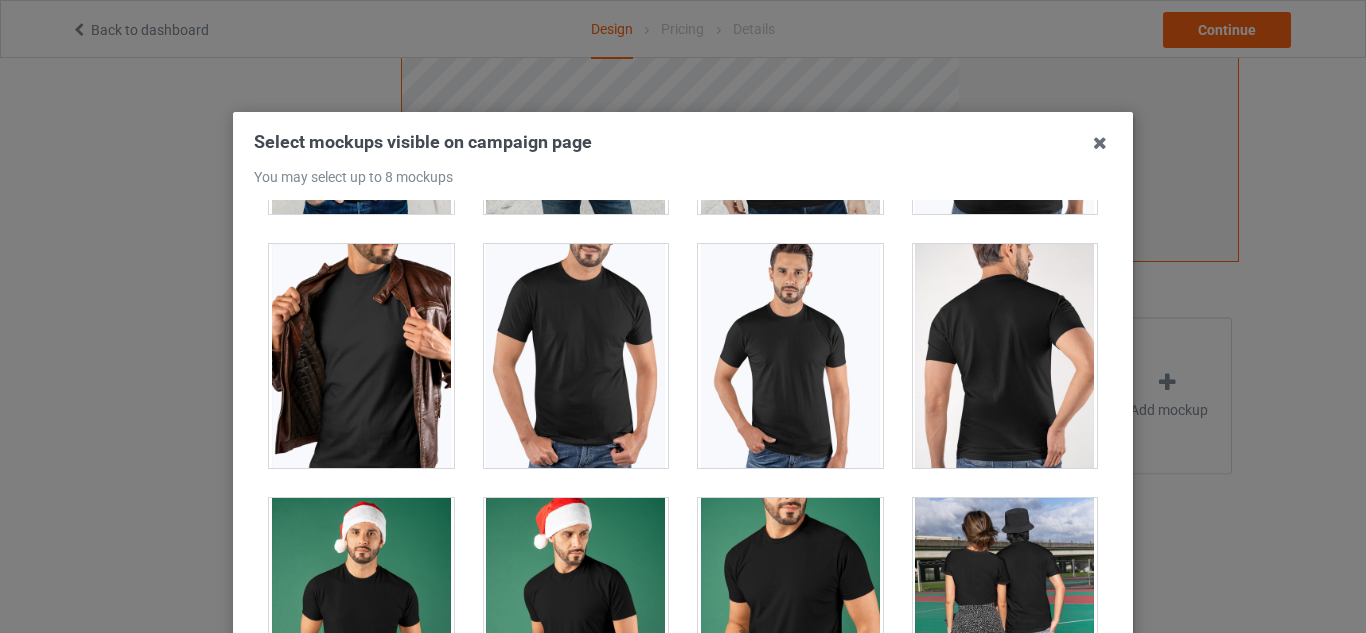 click at bounding box center (361, 356) 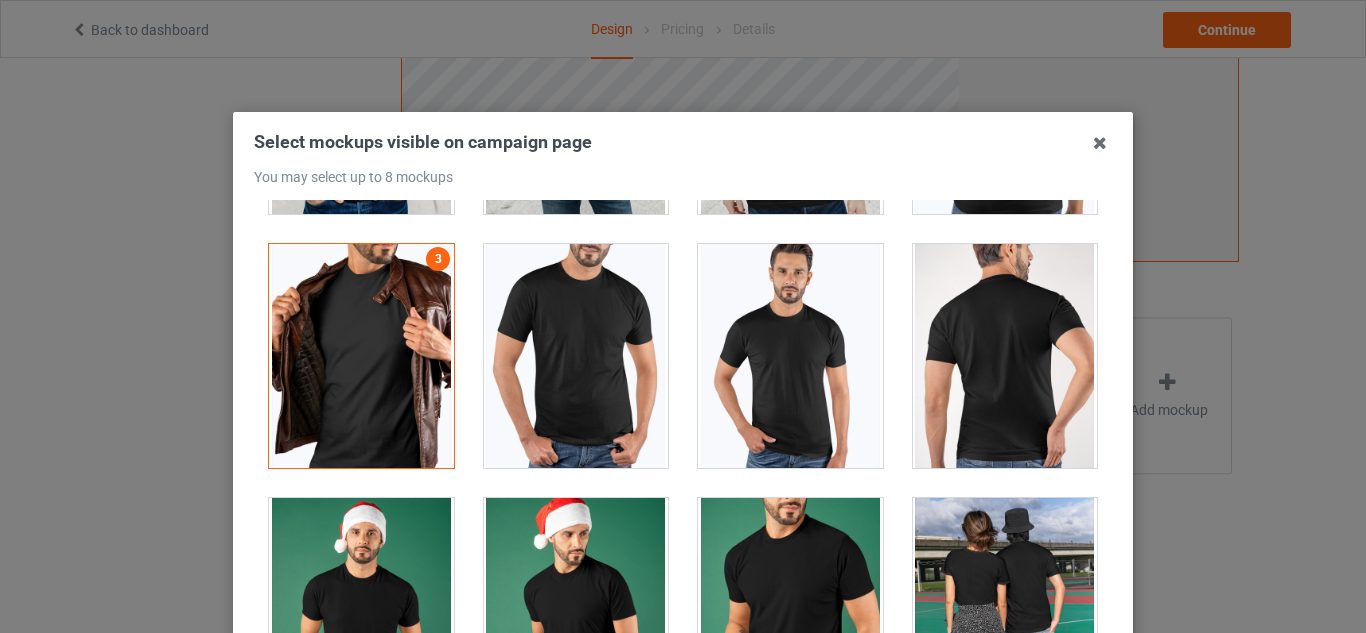 scroll, scrollTop: 1541, scrollLeft: 0, axis: vertical 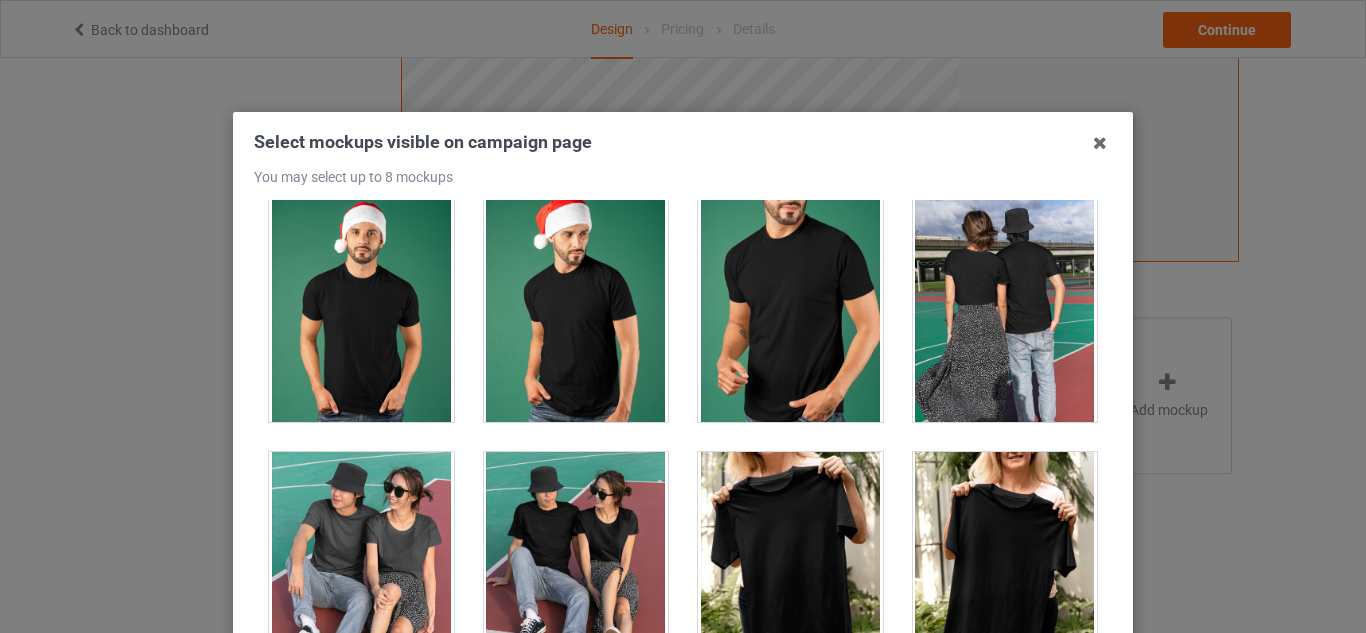 click at bounding box center [790, 310] 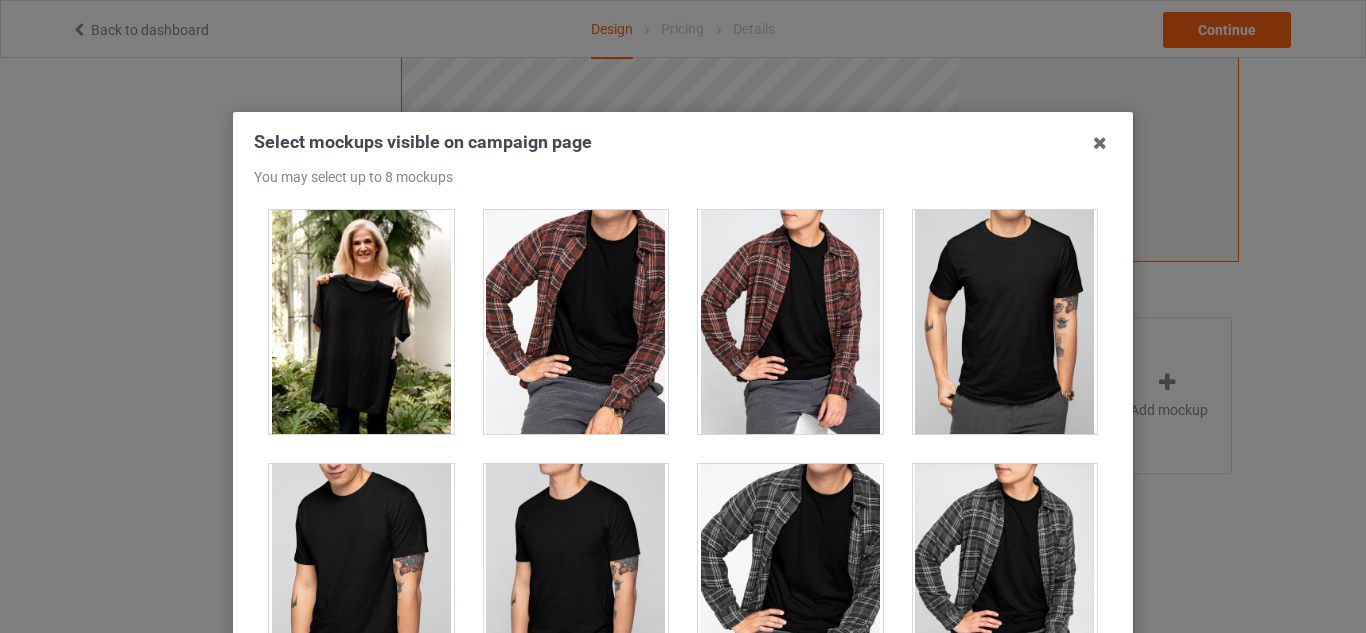 scroll, scrollTop: 2041, scrollLeft: 0, axis: vertical 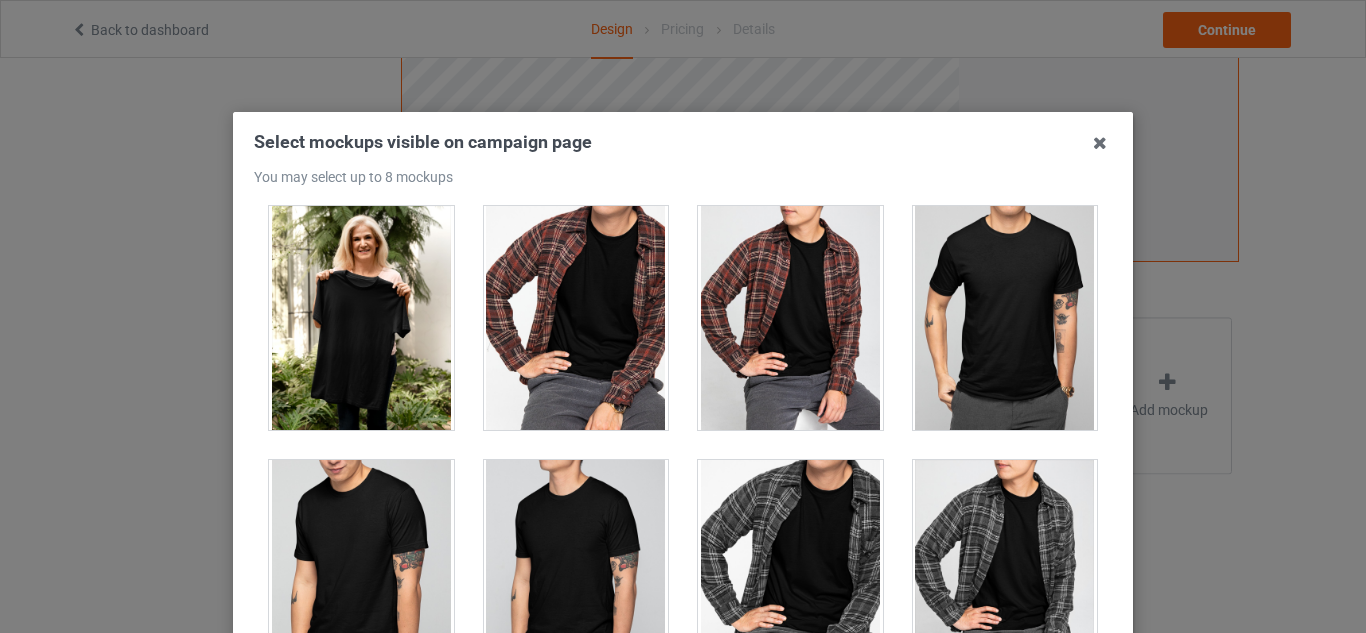 click at bounding box center [1005, 318] 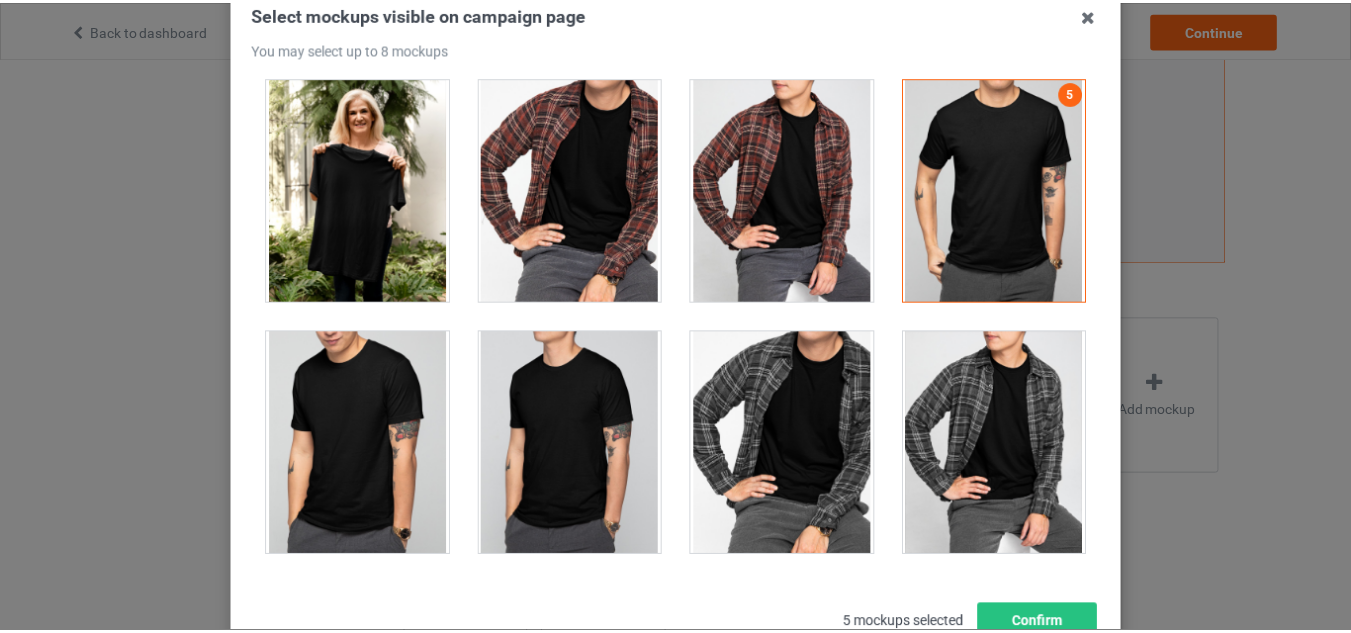 scroll, scrollTop: 277, scrollLeft: 0, axis: vertical 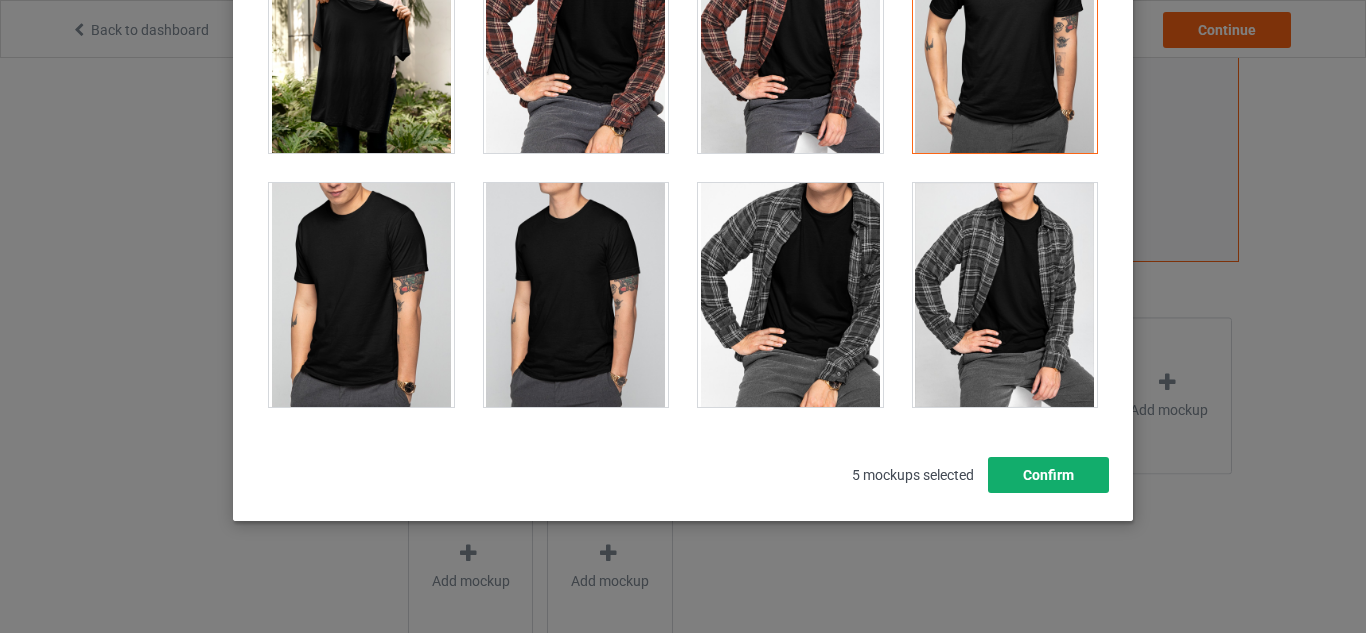 click on "Confirm" at bounding box center [1048, 475] 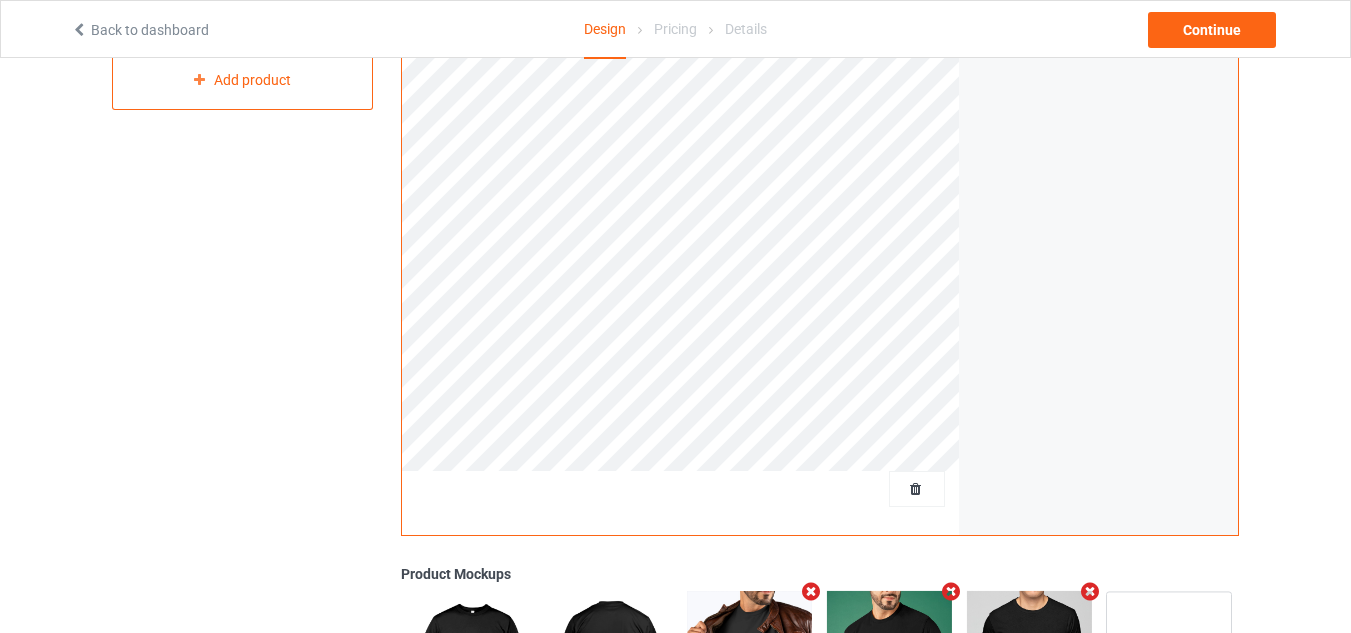 scroll, scrollTop: 0, scrollLeft: 0, axis: both 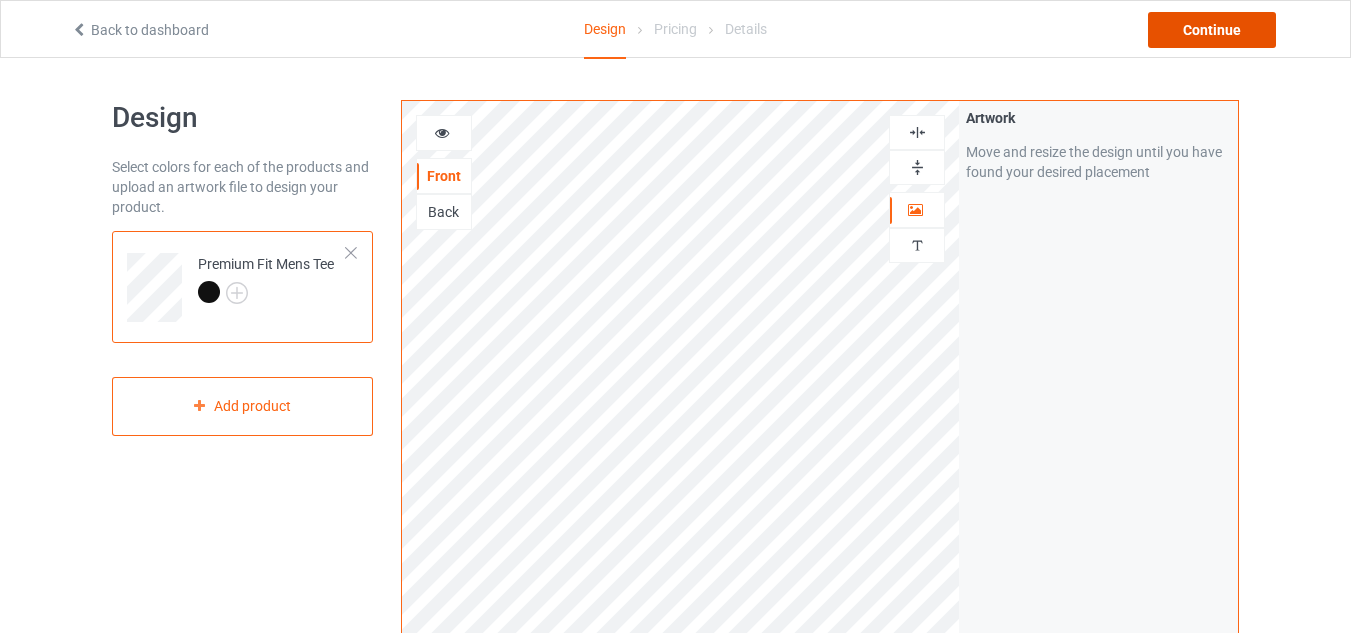drag, startPoint x: 1204, startPoint y: 31, endPoint x: 1127, endPoint y: 97, distance: 101.414986 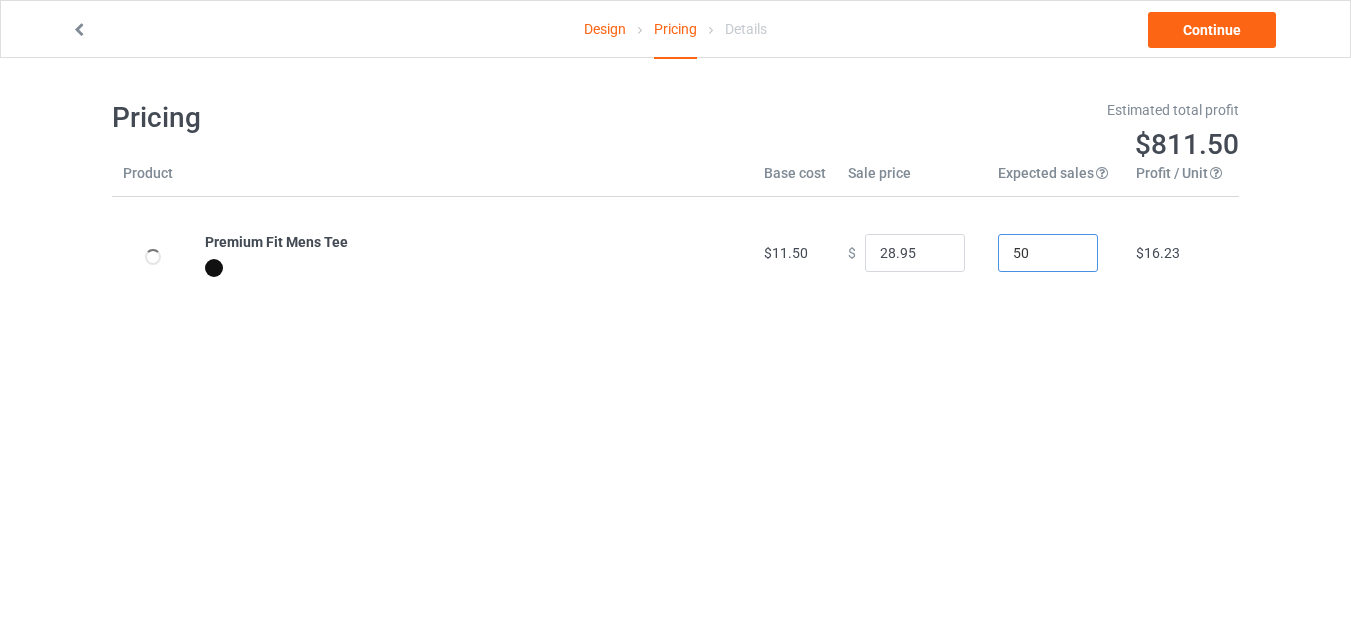 drag, startPoint x: 955, startPoint y: 258, endPoint x: 915, endPoint y: 267, distance: 41 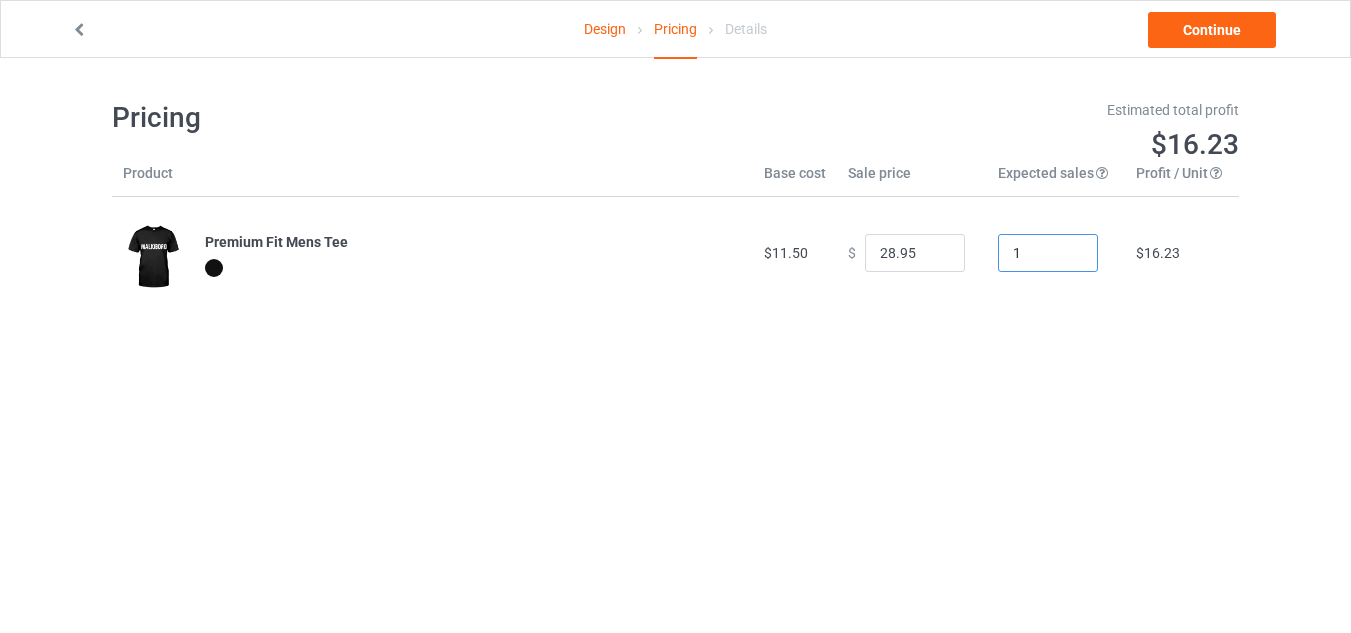 type on "1" 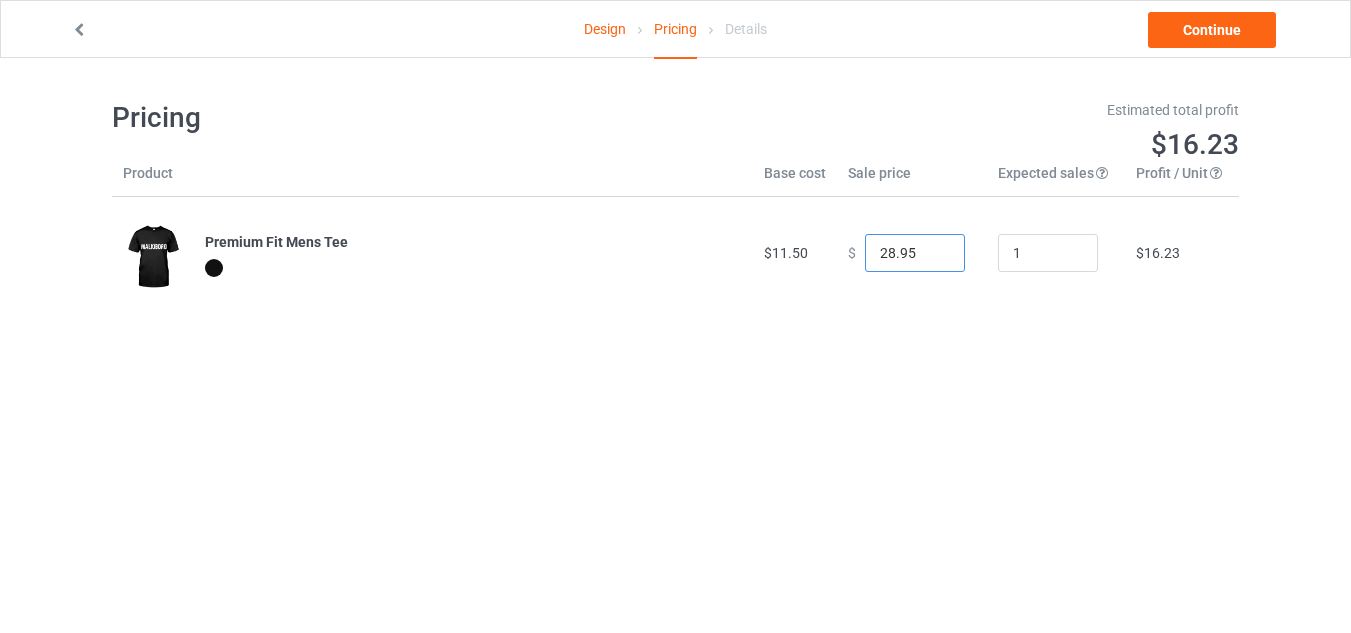 drag, startPoint x: 908, startPoint y: 255, endPoint x: 744, endPoint y: 256, distance: 164.00305 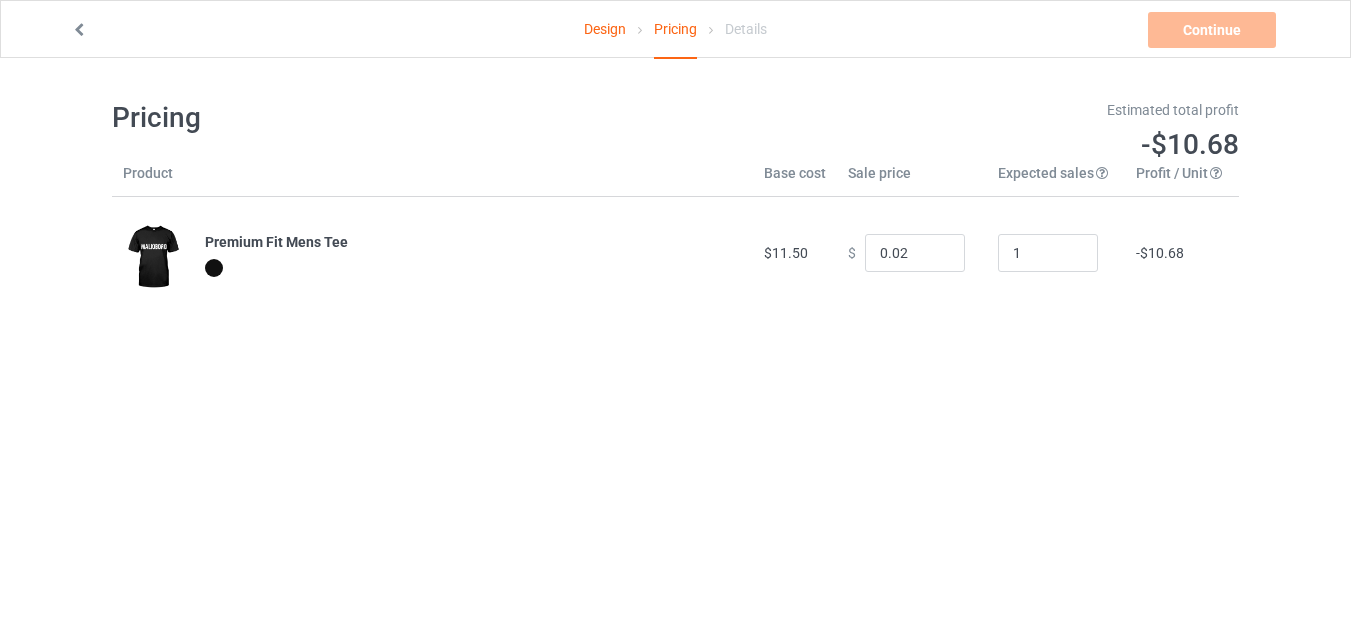 click on "Design Pricing Details Continue Please ensure each profit is positive Pricing Estimated total profit -$10.68 Product Base cost Sale price Expected sales   Your expected sales will change your profit estimate (on the right), but will not affect the actual amount of profit you earn. Profit / Unit   Your profit is your sale price minus your base cost and processing fee. Premium Fit Mens Tee $11.50 $     0.02 1 -$10.68" at bounding box center (675, 374) 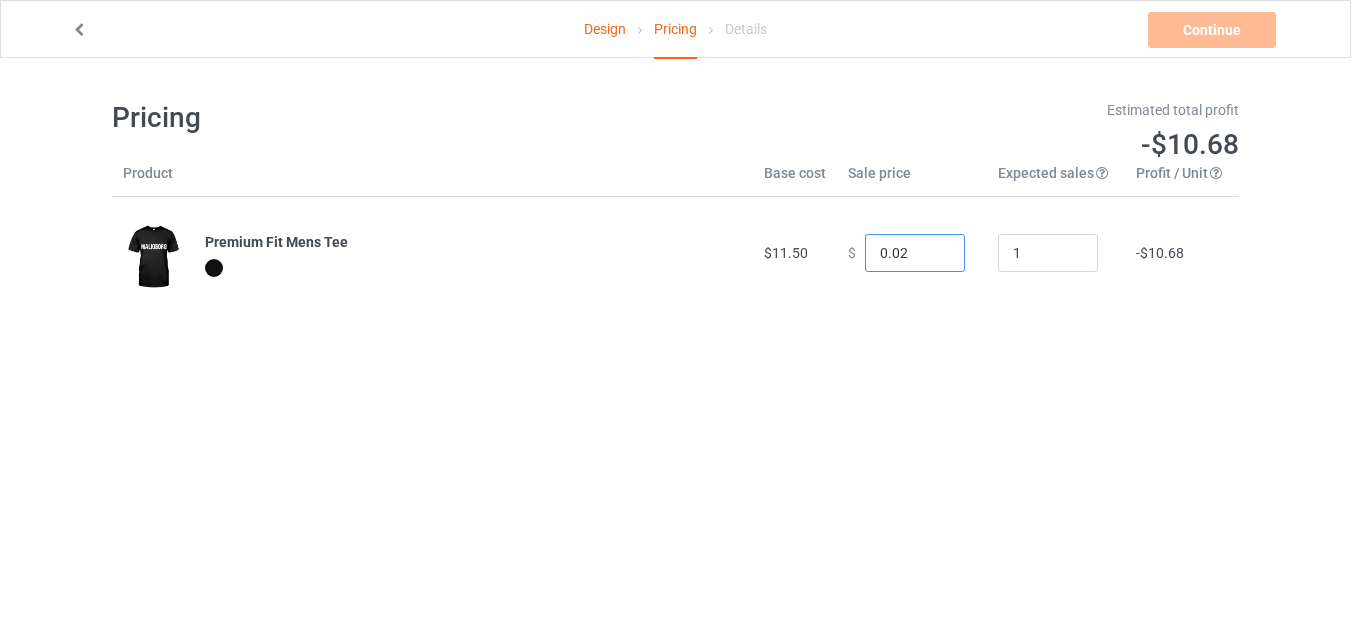 drag, startPoint x: 895, startPoint y: 249, endPoint x: 804, endPoint y: 258, distance: 91.44397 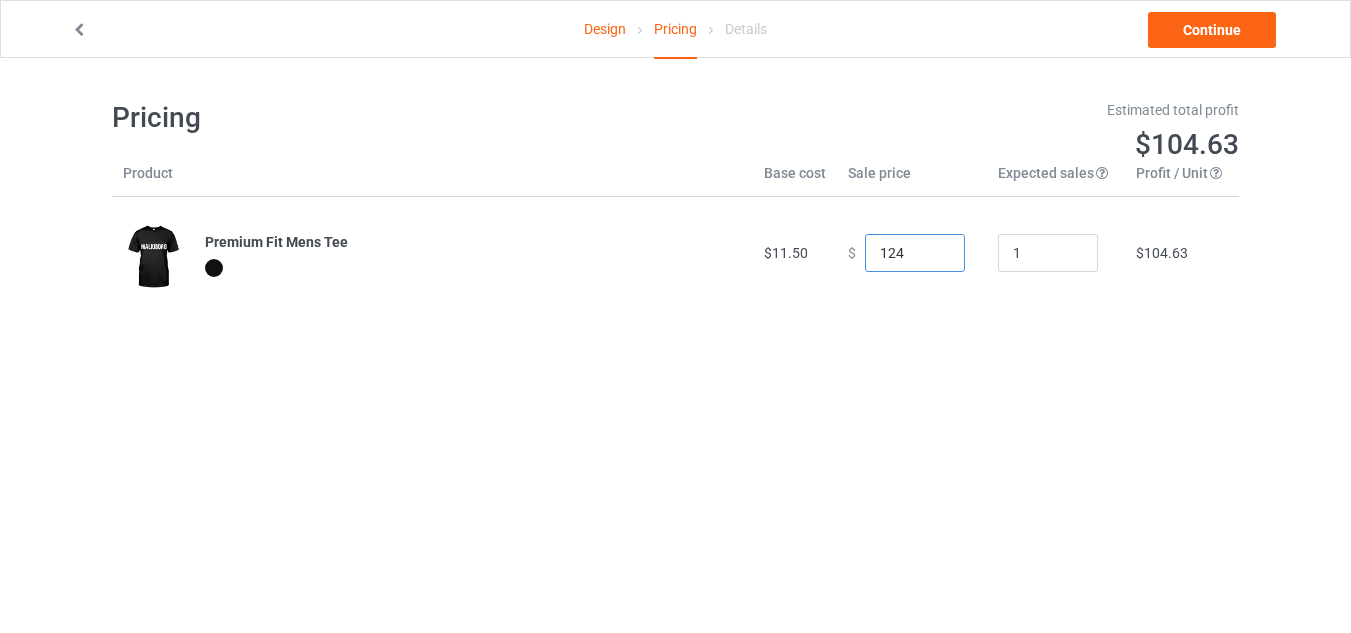 drag, startPoint x: 906, startPoint y: 249, endPoint x: 762, endPoint y: 246, distance: 144.03125 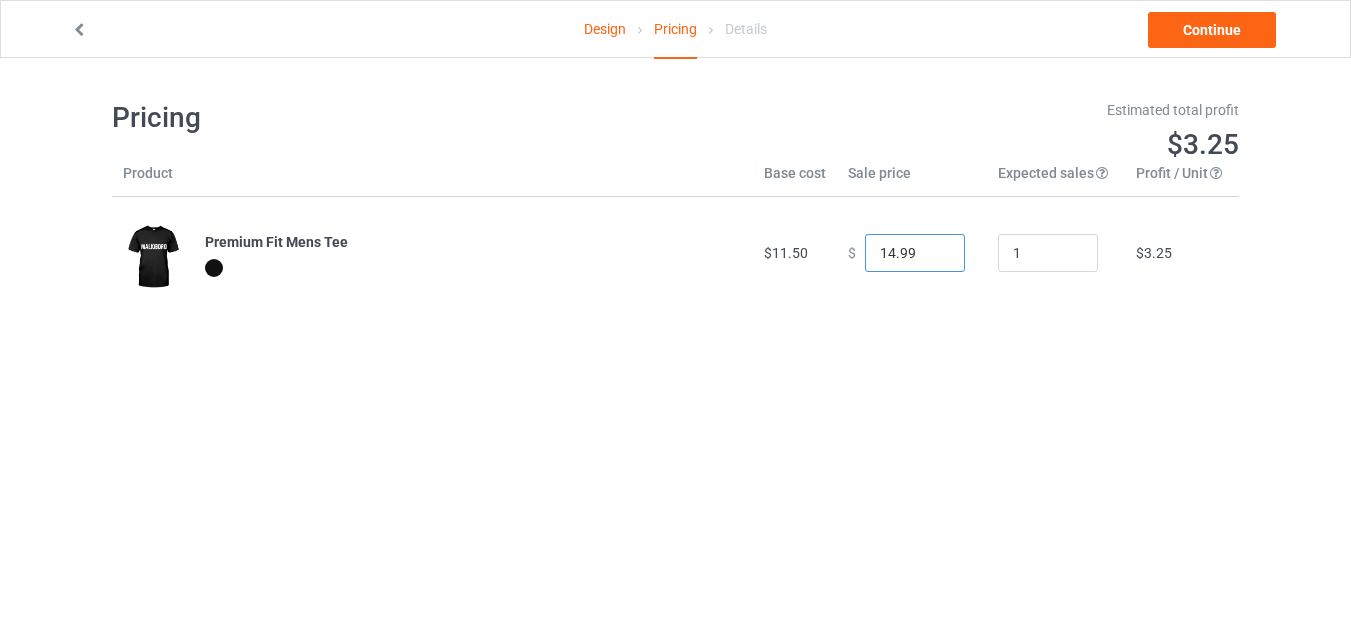 type on "14.99" 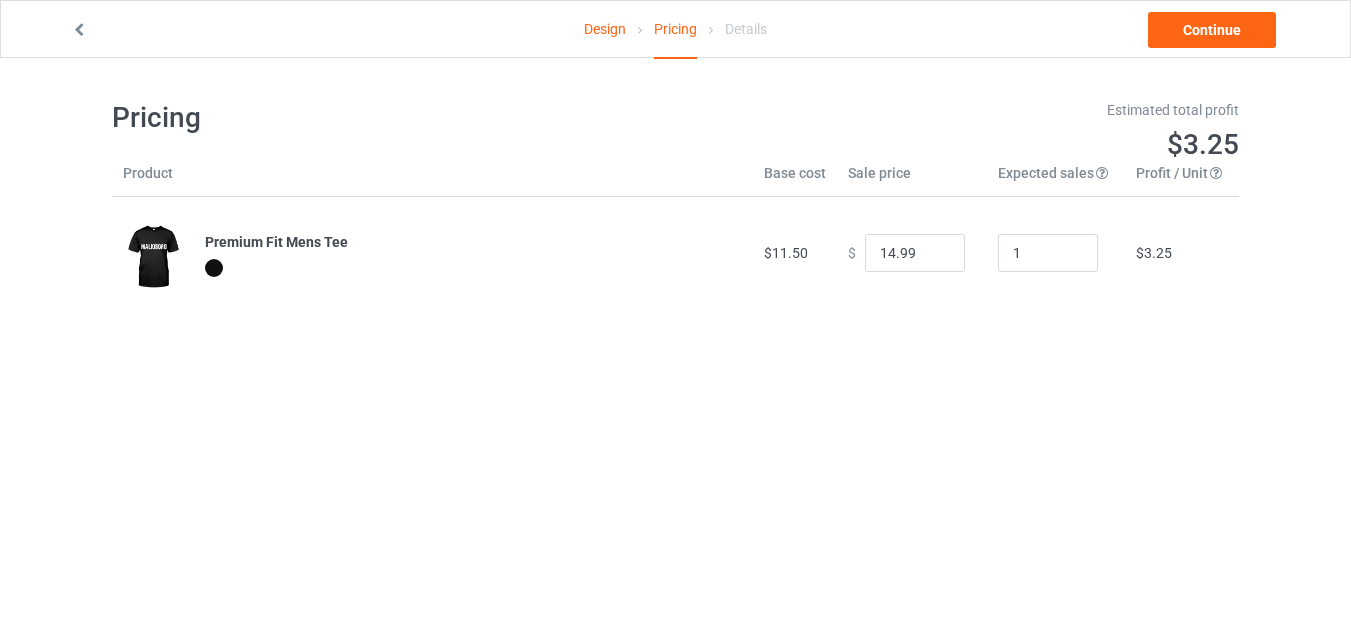 click on "Design Pricing Details Continue Pricing Estimated total profit $3.25 Product Base cost Sale price Expected sales   Your expected sales will change your profit estimate (on the right), but will not affect the actual amount of profit you earn. Profit / Unit   Your profit is your sale price minus your base cost and processing fee. Premium Fit Mens Tee $11.50 $     14.99 1 $3.25" at bounding box center (675, 374) 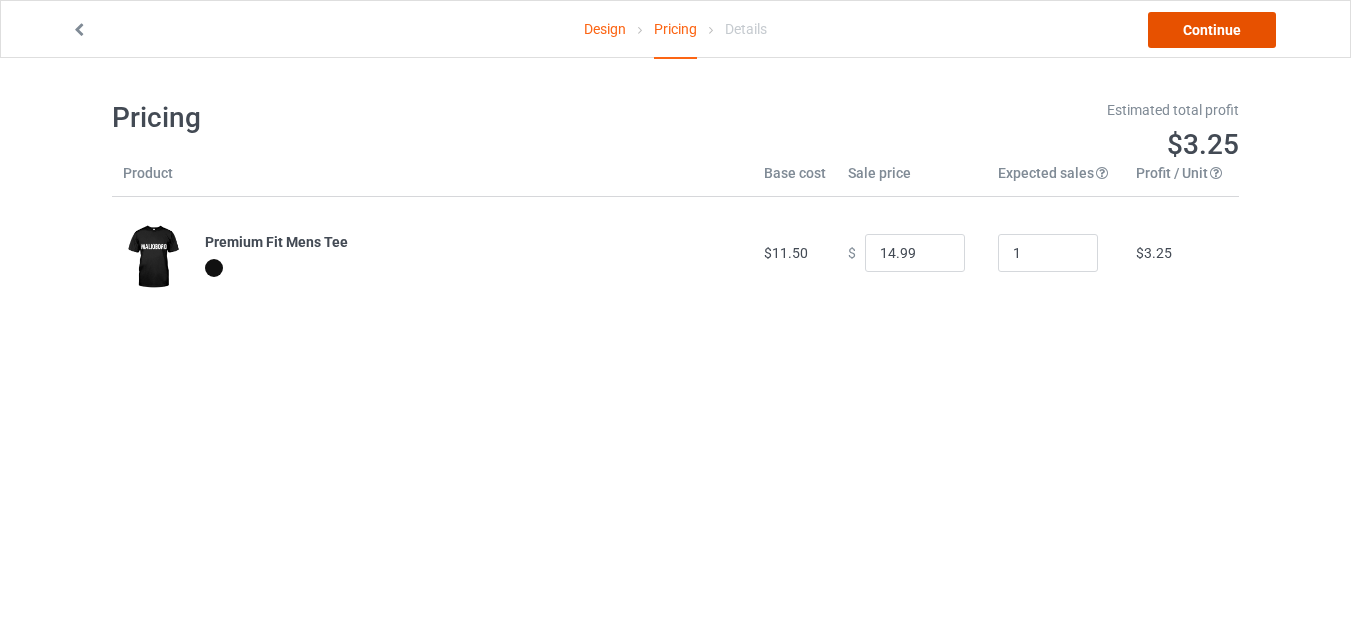click on "Continue" at bounding box center [1212, 30] 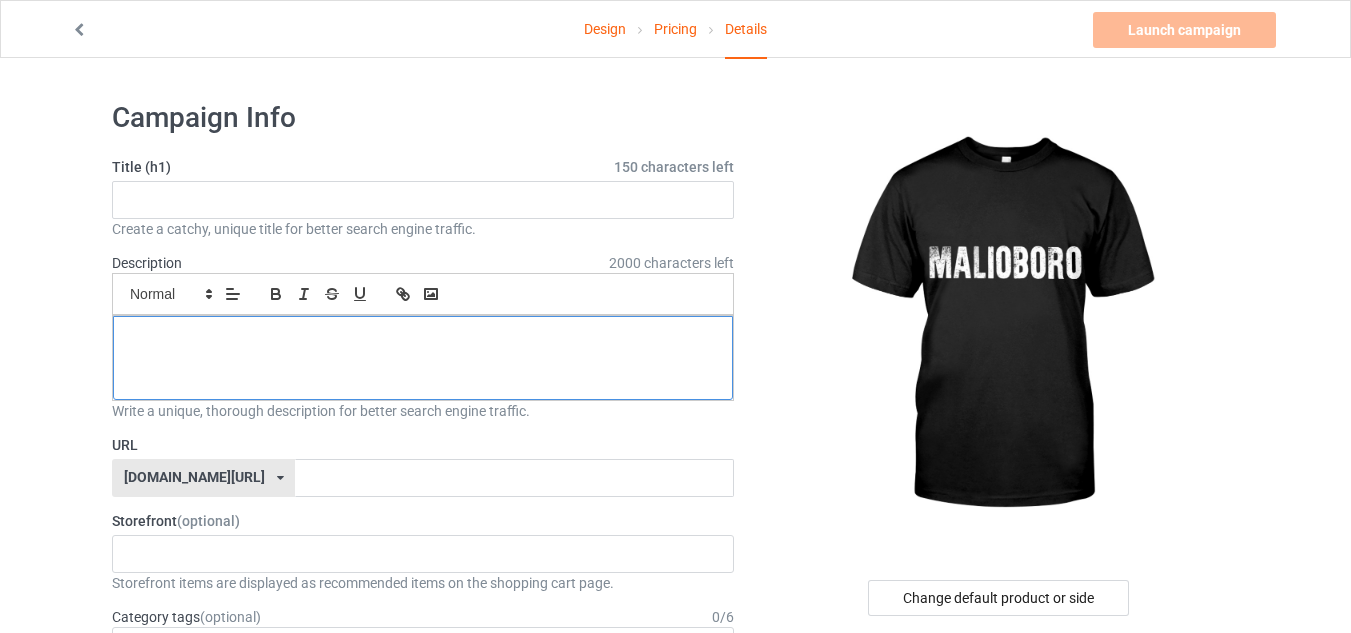 click at bounding box center [423, 358] 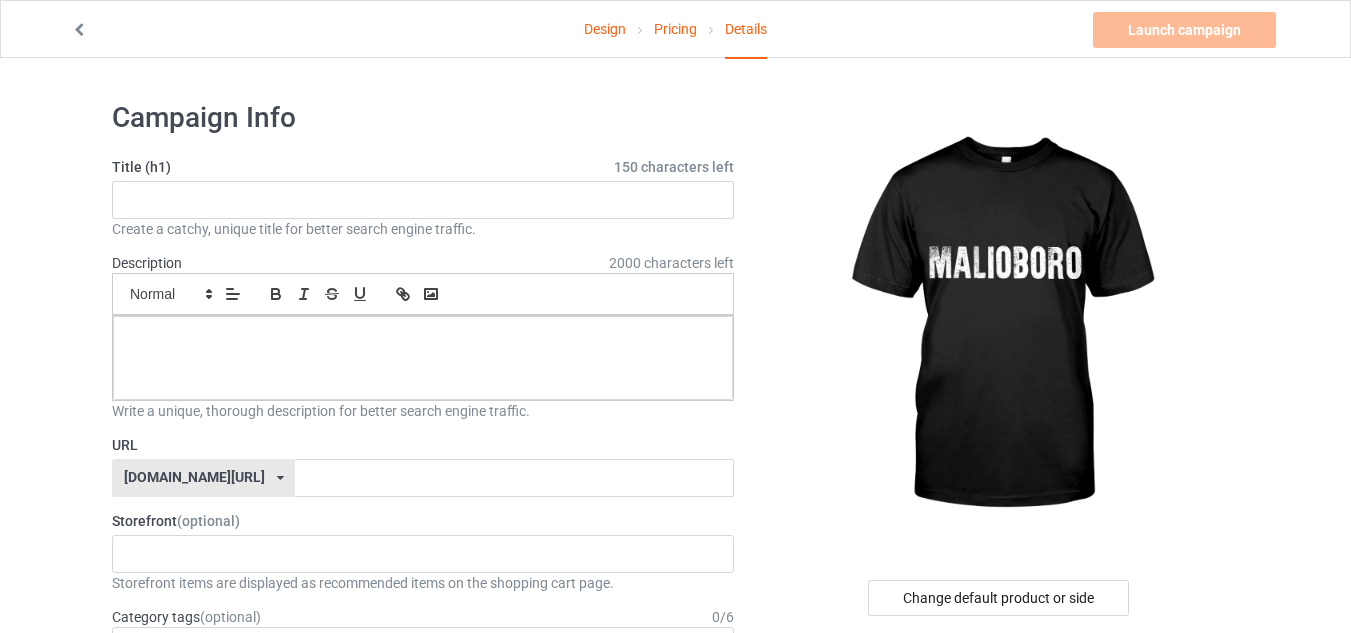 click on "Pricing" at bounding box center (675, 29) 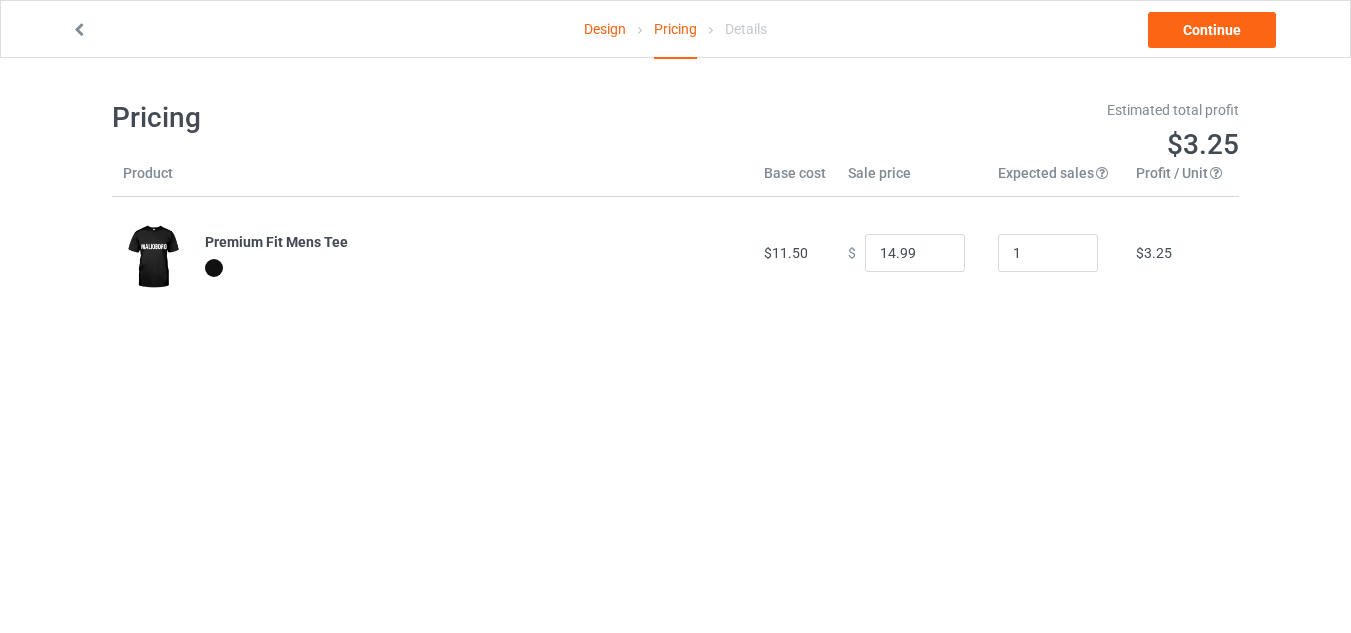 click on "$3.25" at bounding box center (1154, 253) 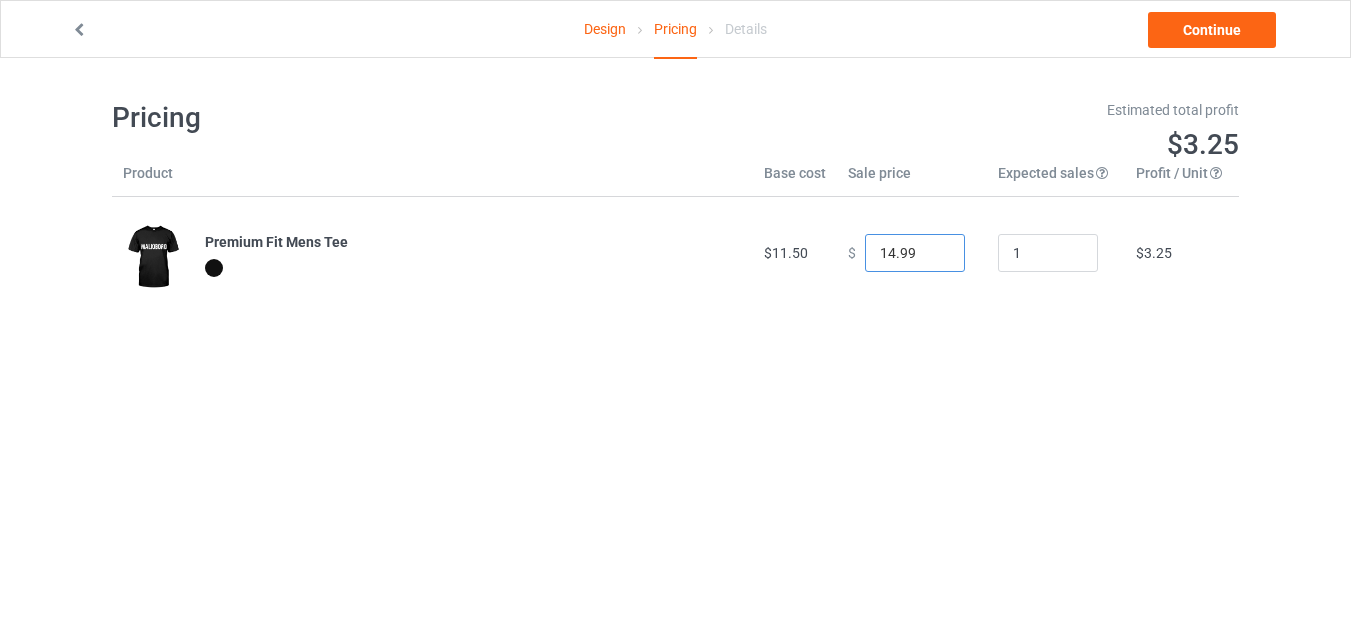 drag, startPoint x: 898, startPoint y: 254, endPoint x: 1079, endPoint y: 276, distance: 182.3321 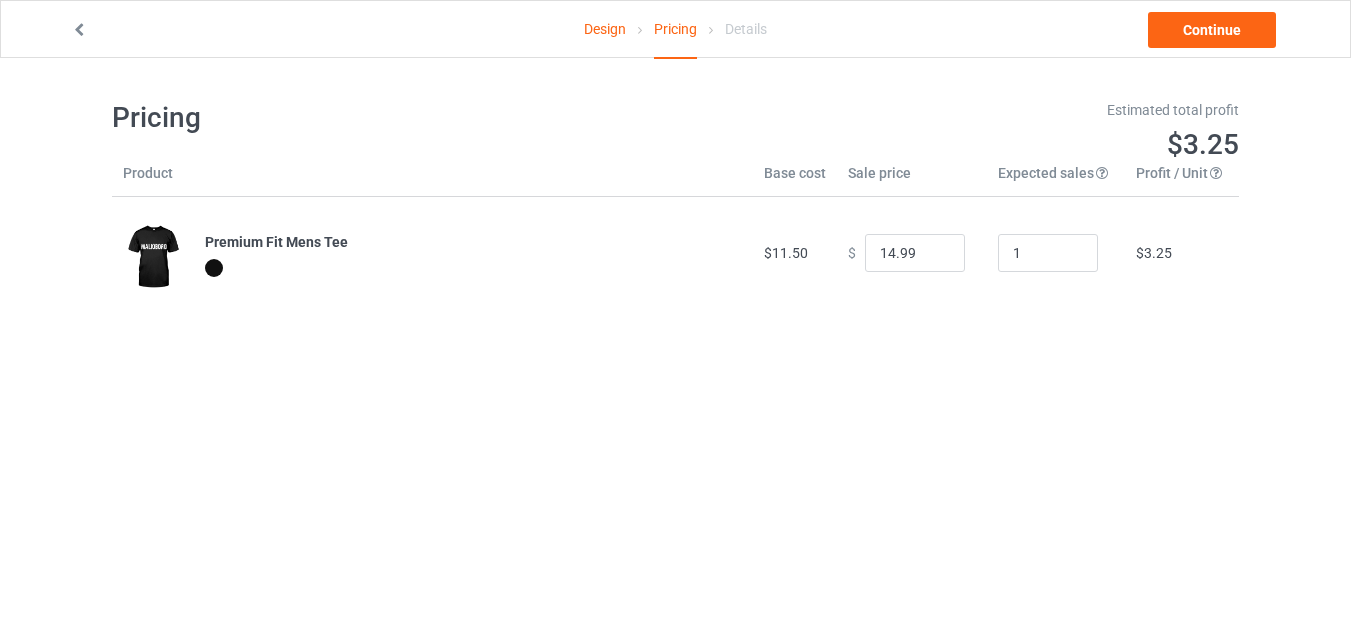 click on "$3.25" at bounding box center [1182, 253] 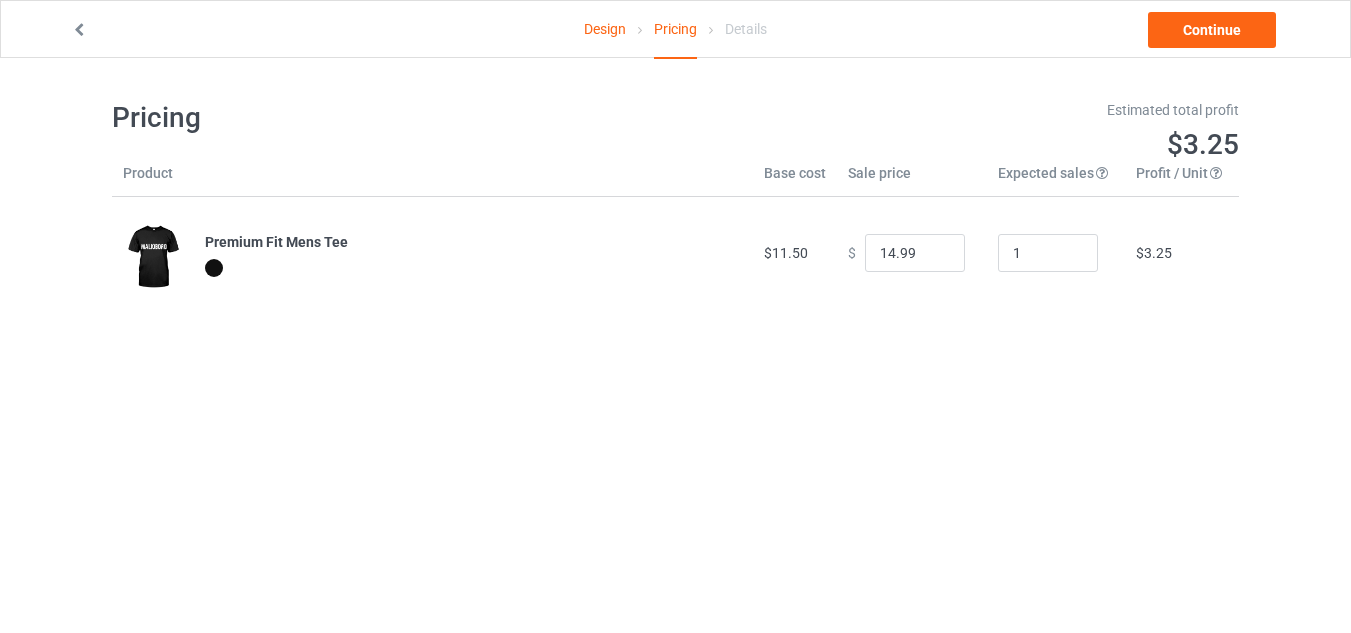 click on "$11.50" at bounding box center (795, 253) 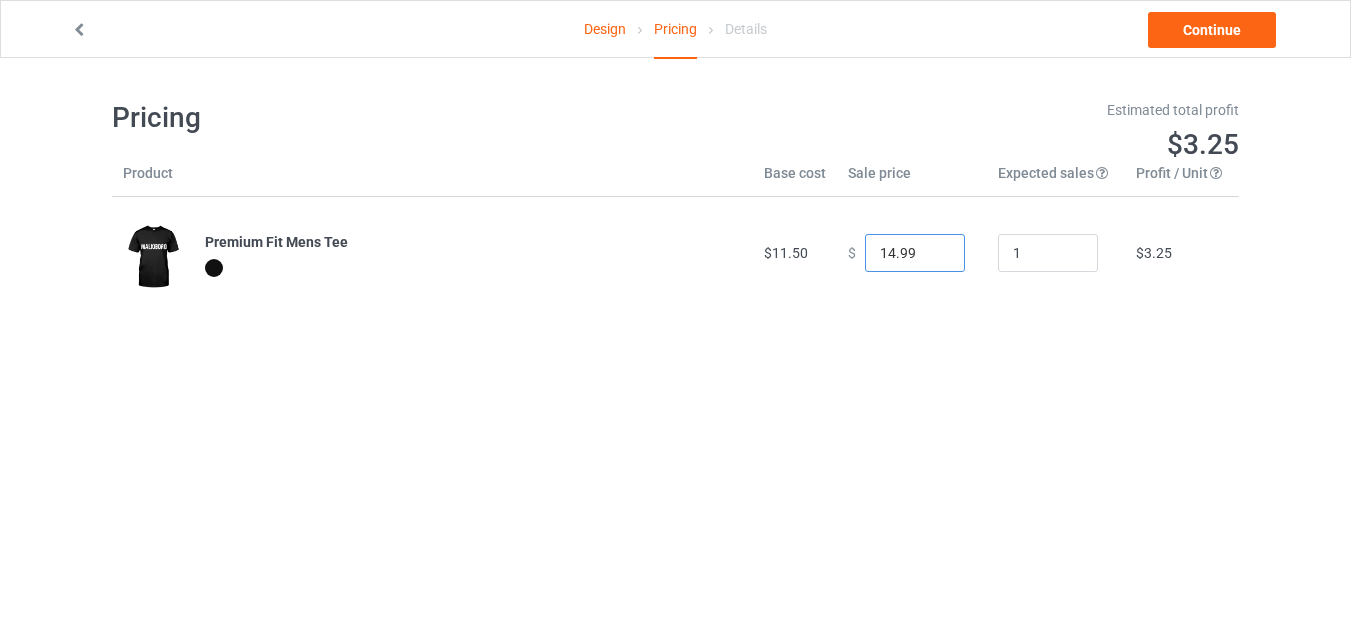 click on "14.99" at bounding box center (915, 253) 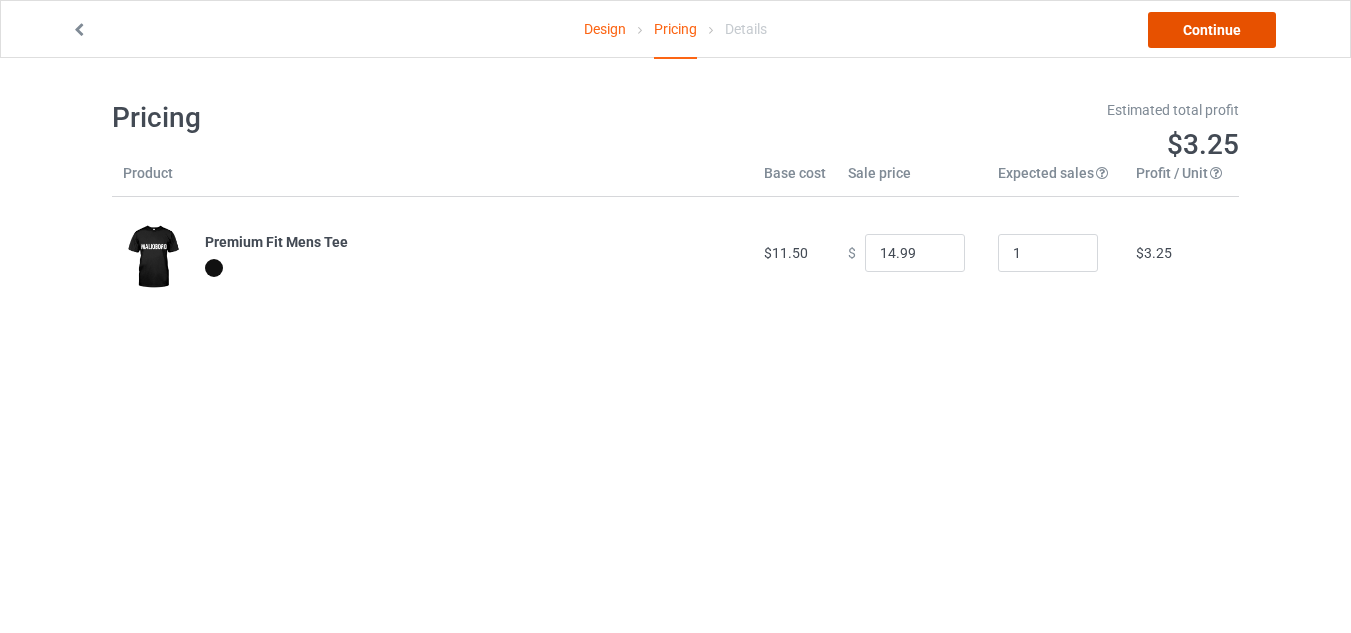 click on "Continue" at bounding box center [1212, 30] 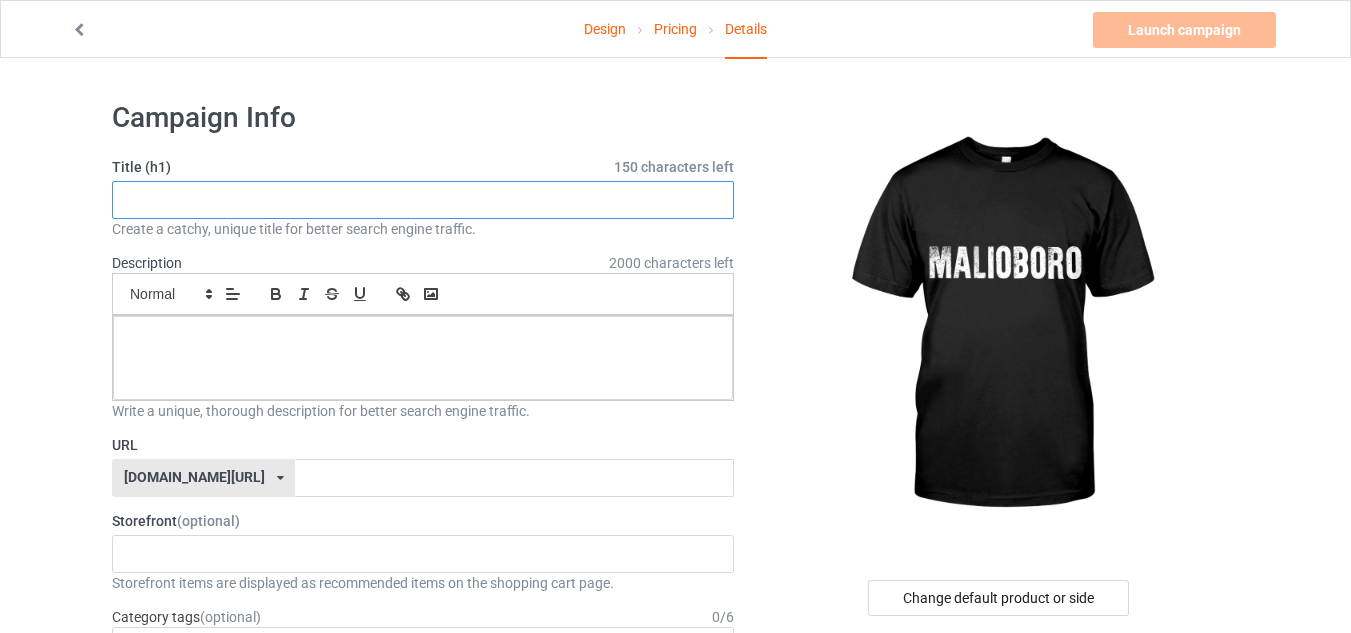 click at bounding box center (423, 200) 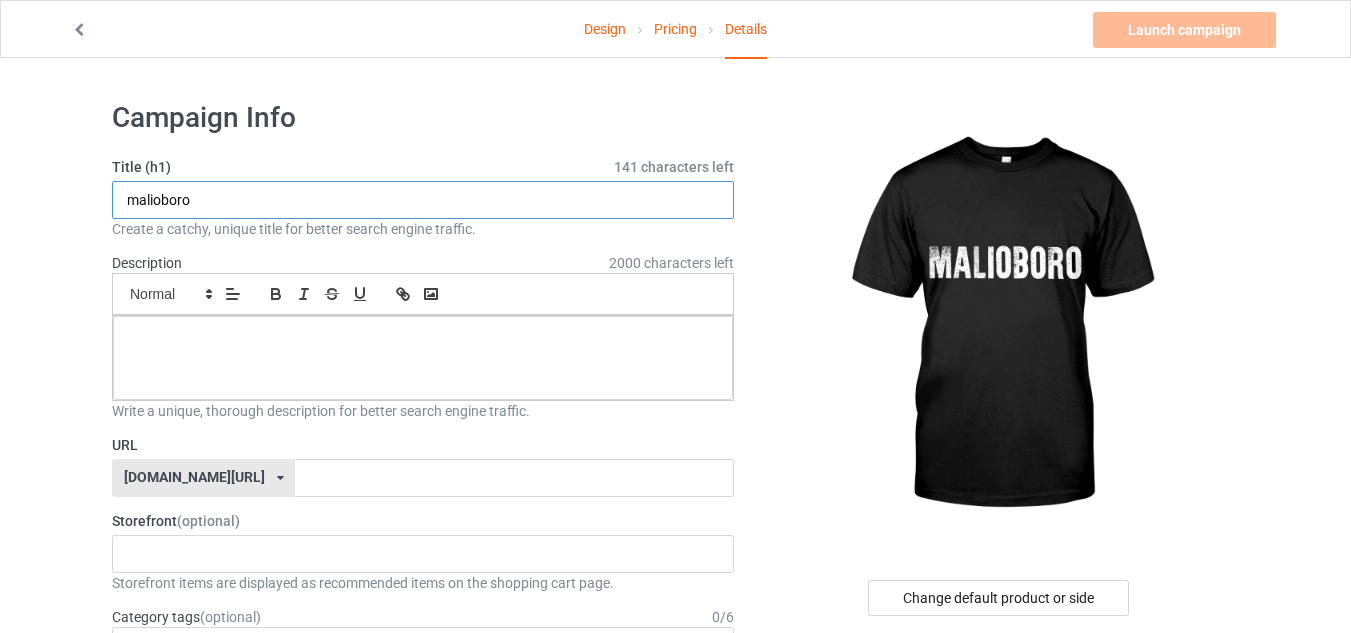 type on "malioboro" 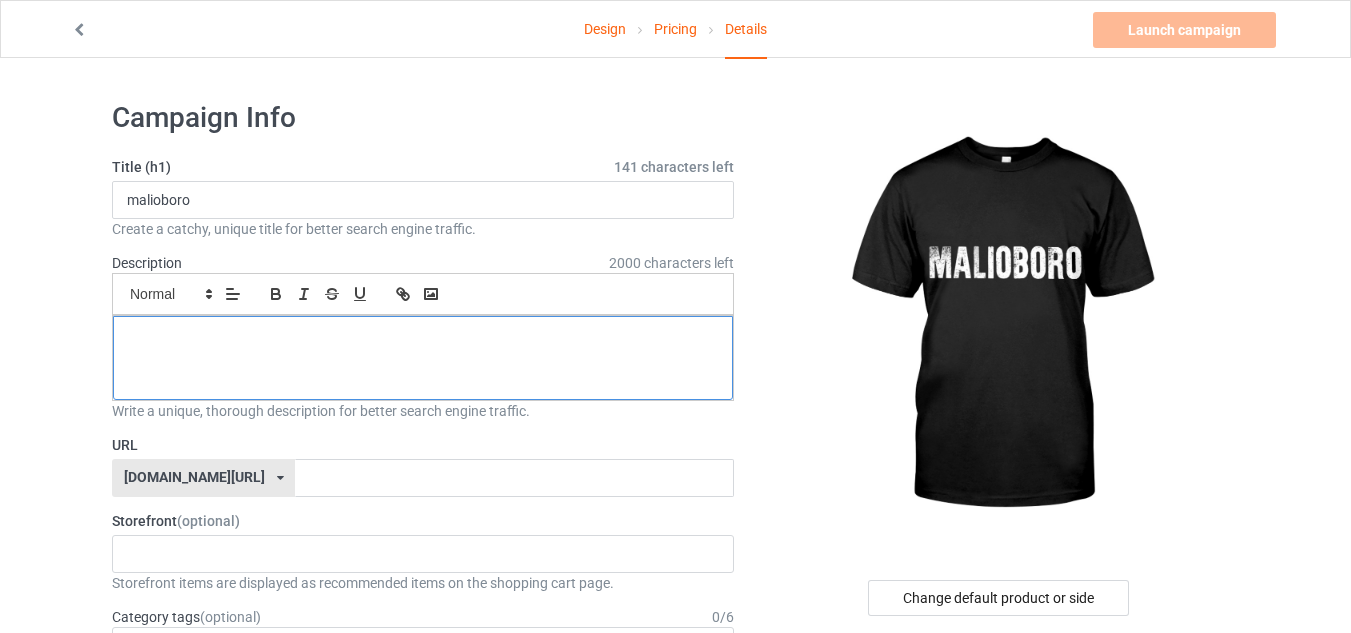 click at bounding box center (423, 358) 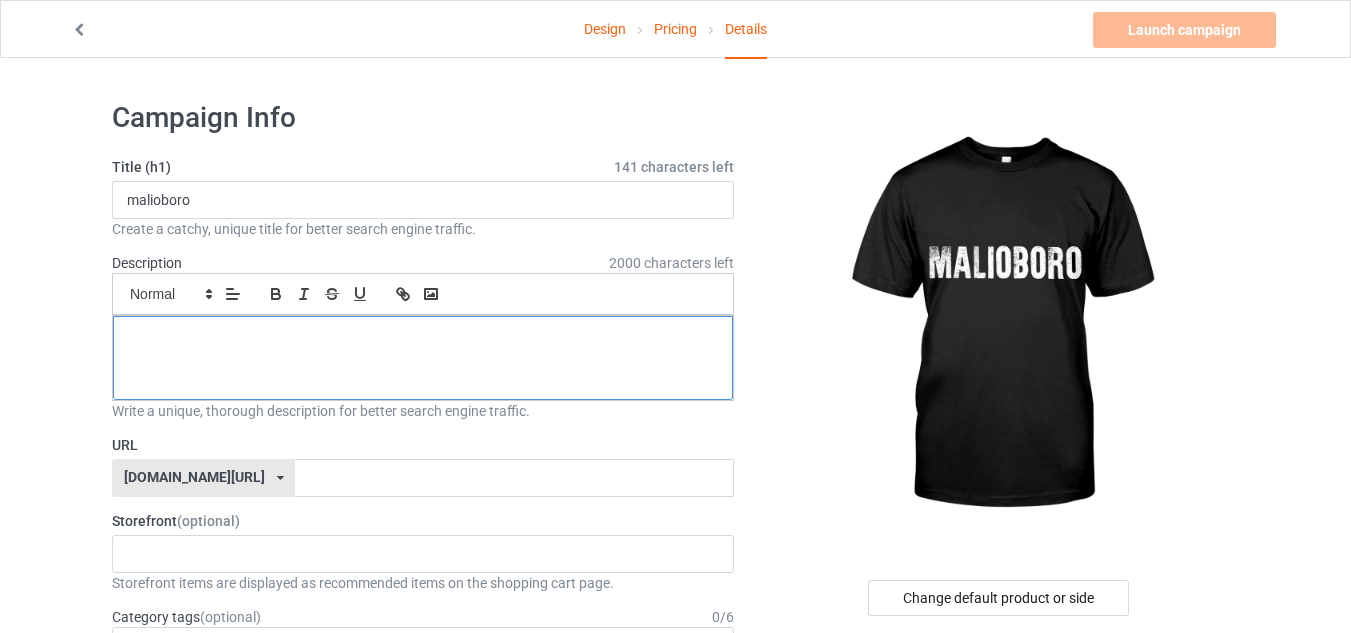 scroll, scrollTop: 0, scrollLeft: 0, axis: both 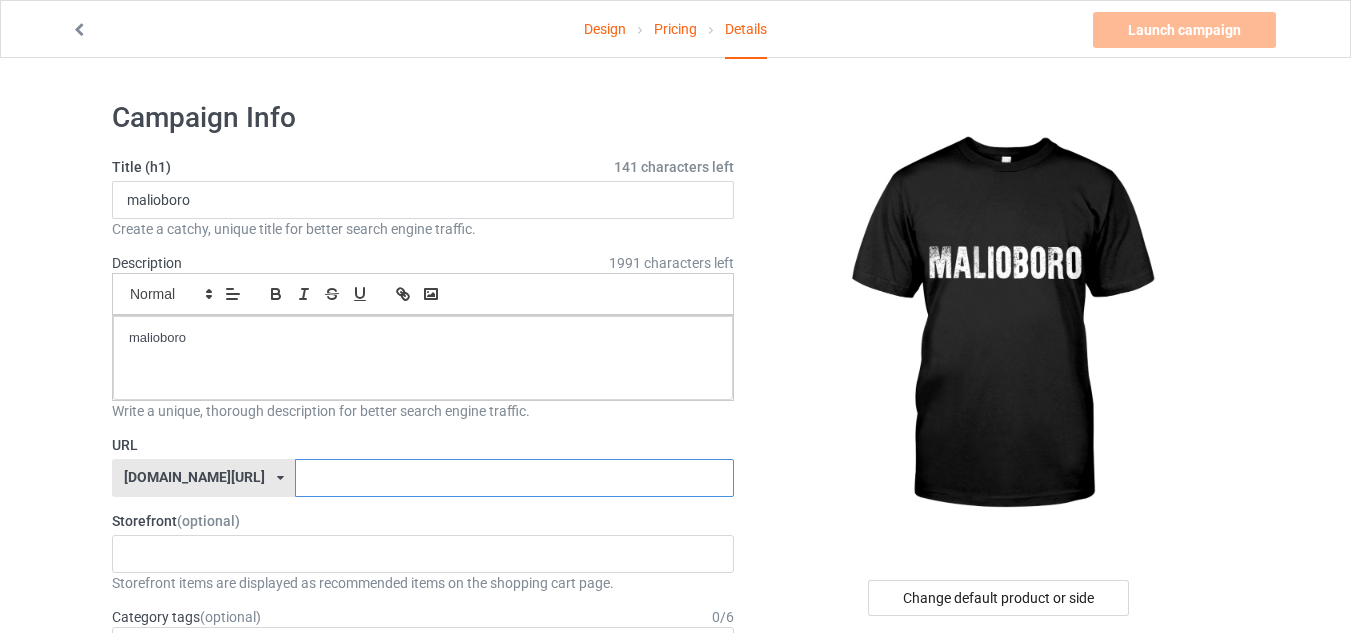 click at bounding box center (514, 478) 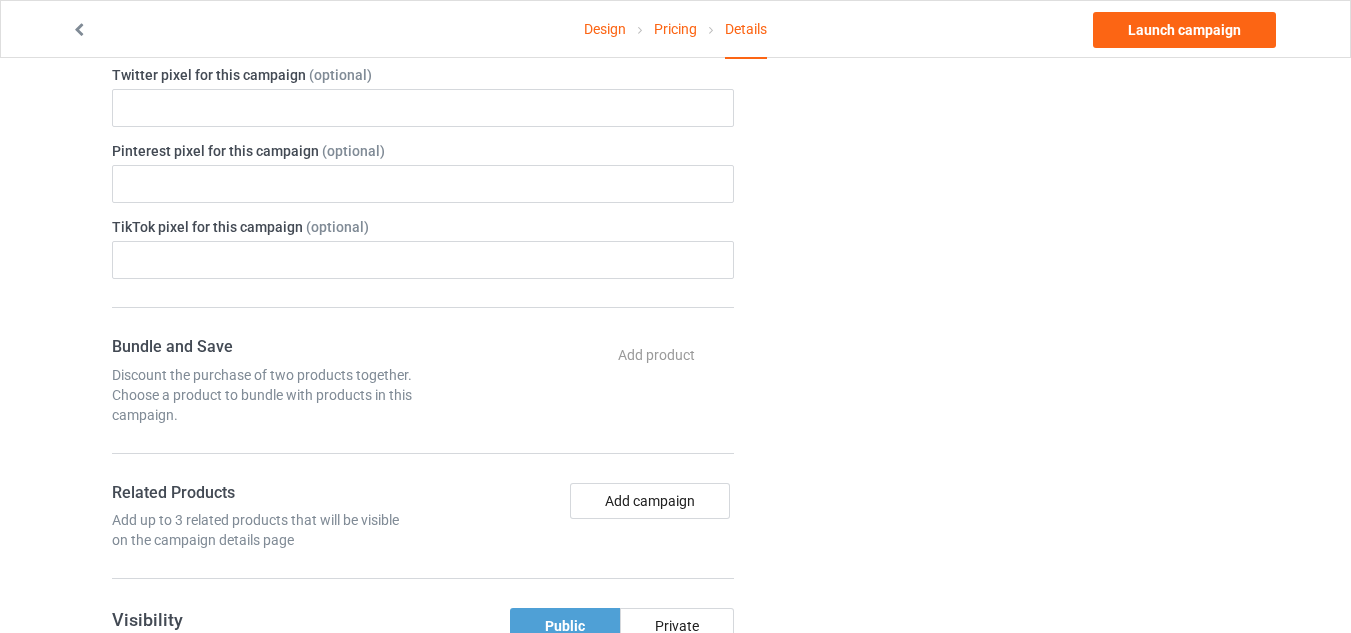 scroll, scrollTop: 298, scrollLeft: 0, axis: vertical 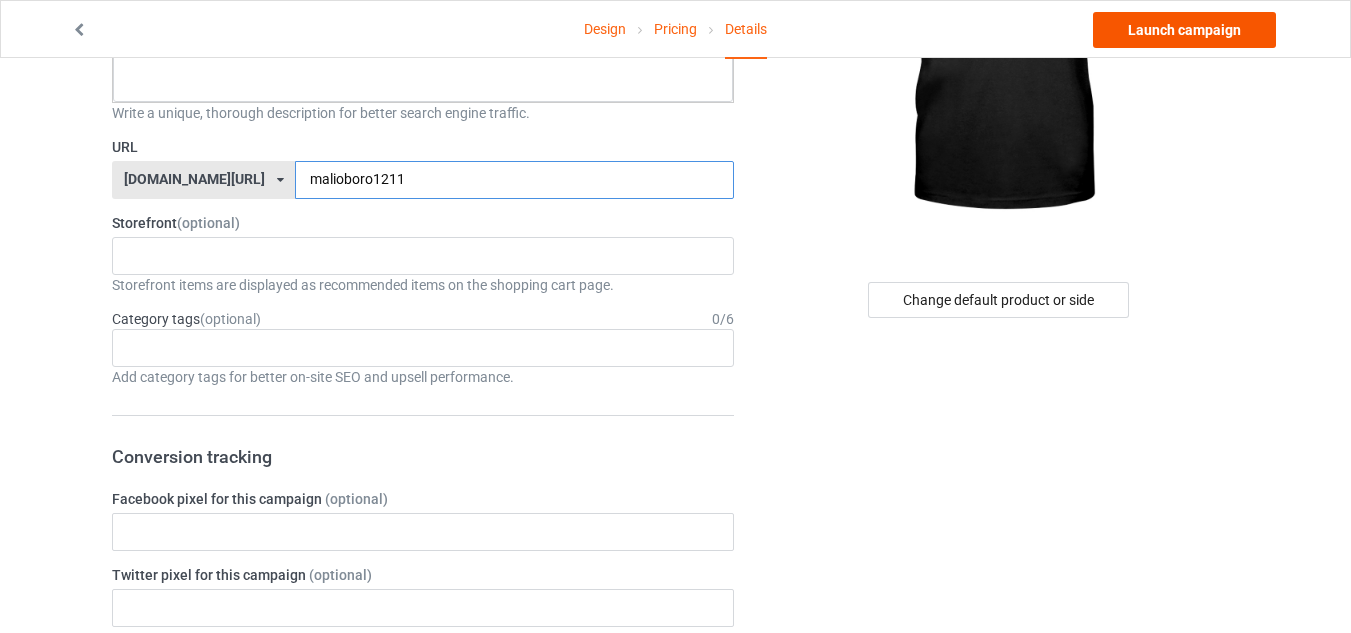 type on "malioboro1211" 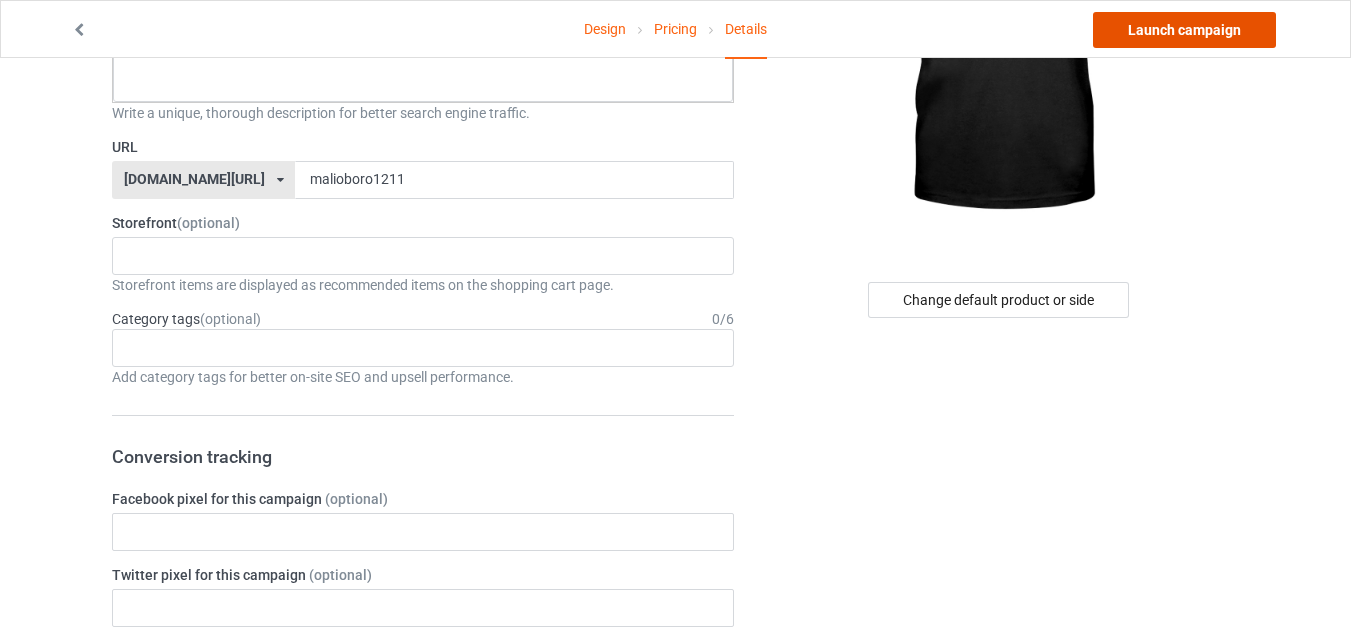 click on "Launch campaign" at bounding box center (1184, 30) 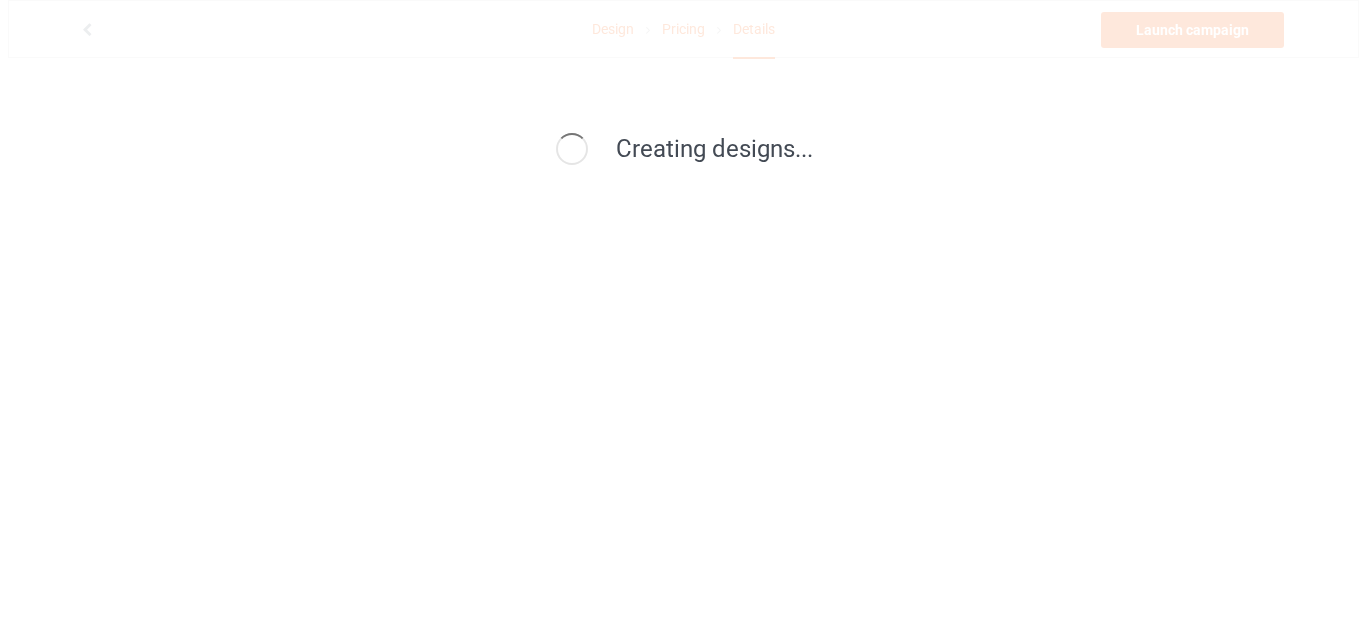 scroll, scrollTop: 0, scrollLeft: 0, axis: both 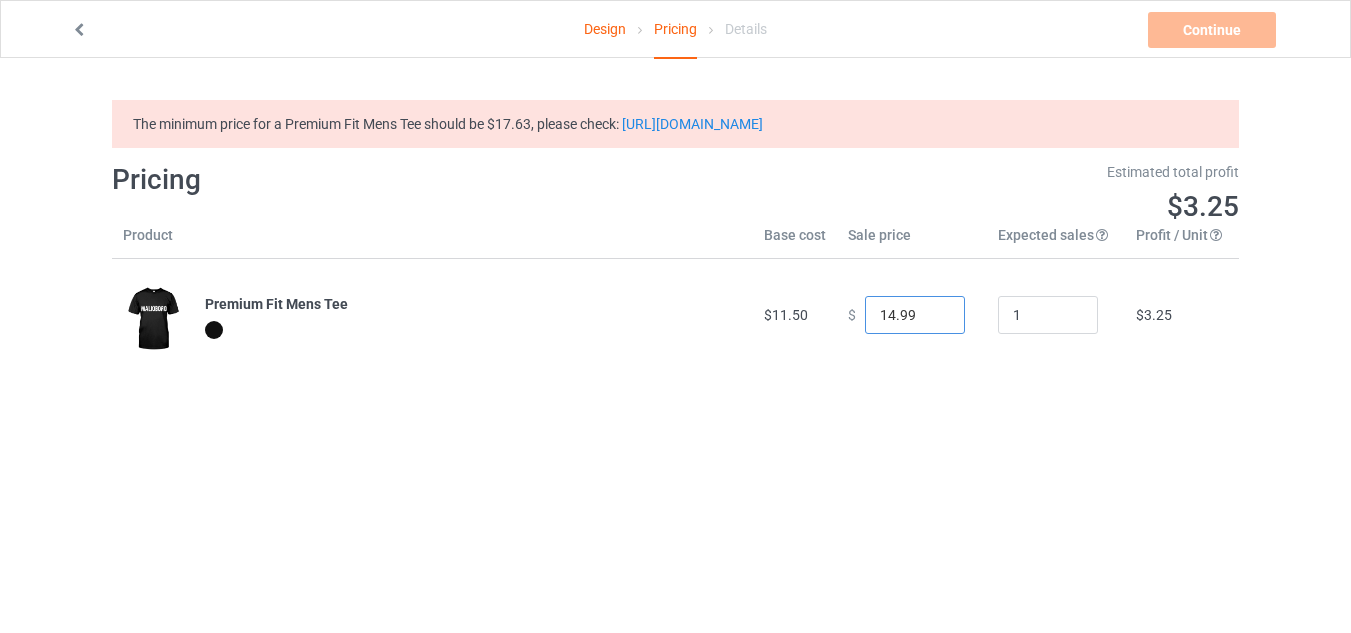 drag, startPoint x: 918, startPoint y: 320, endPoint x: 832, endPoint y: 321, distance: 86.00581 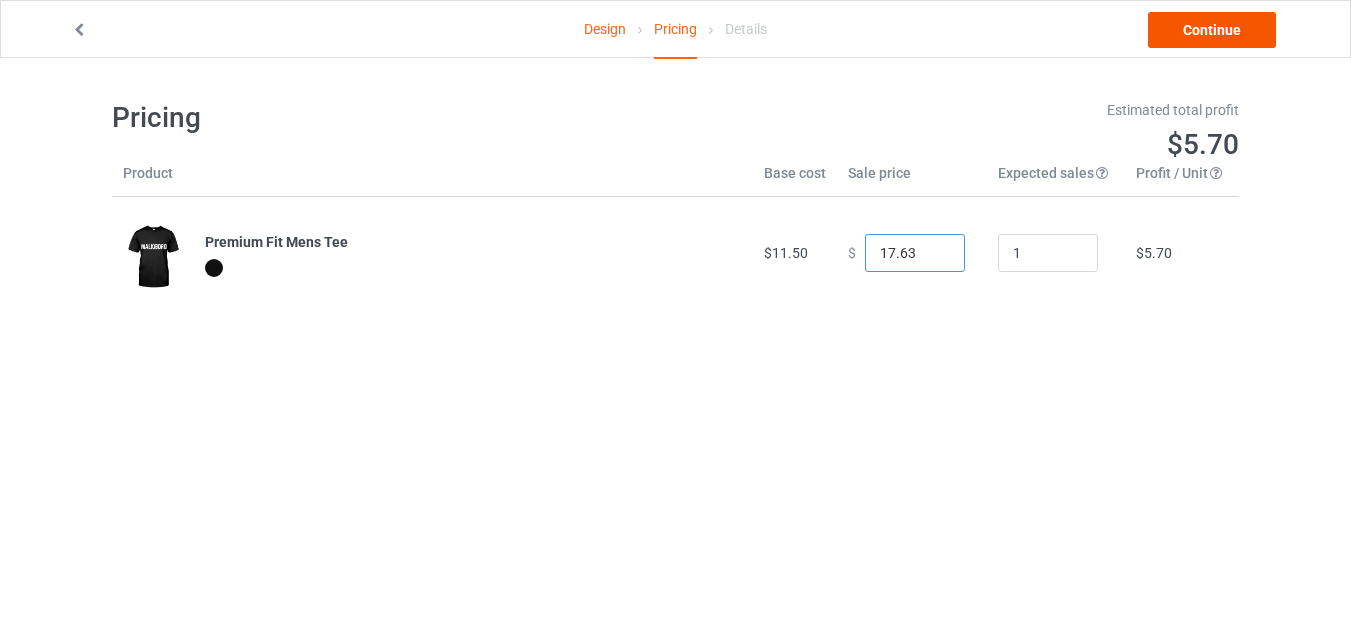 type on "17.63" 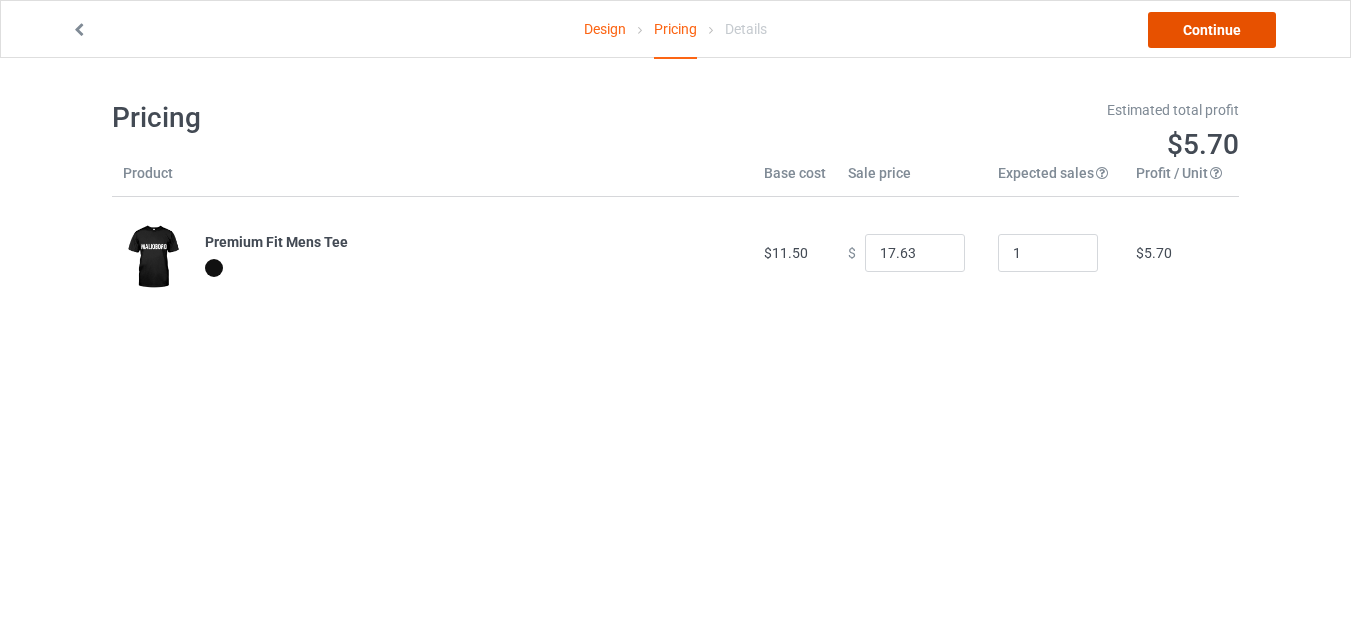 click on "Continue" at bounding box center [1212, 30] 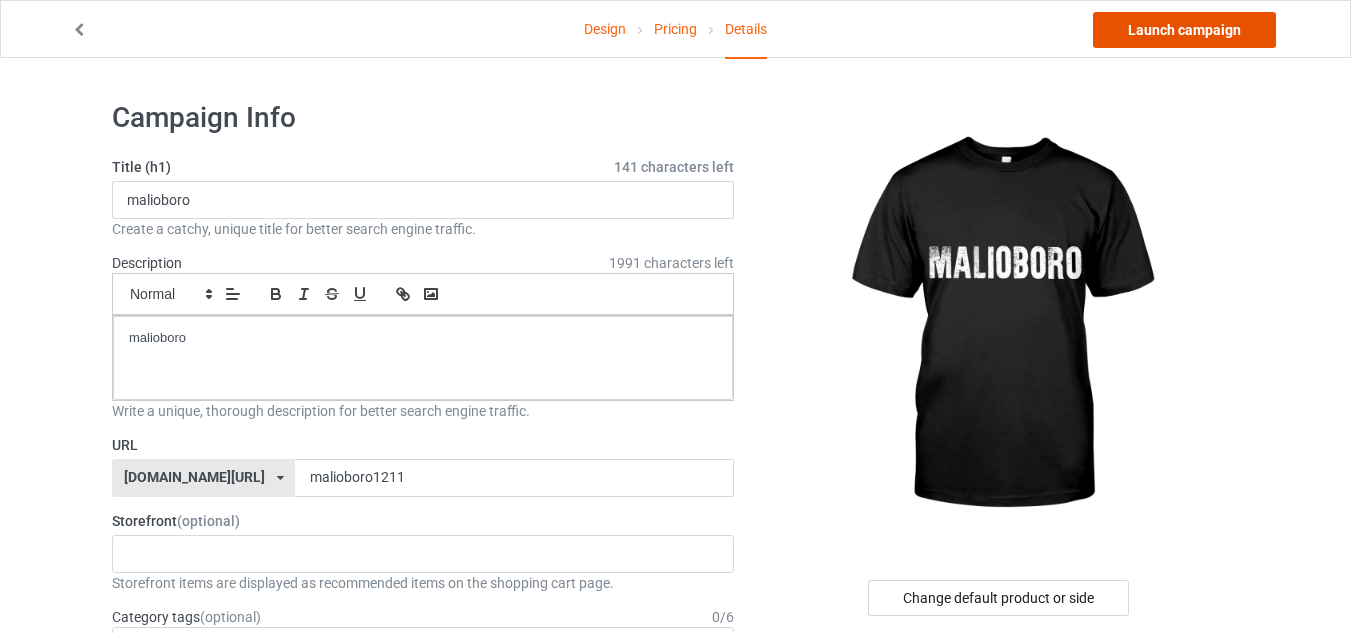 click on "Launch campaign" at bounding box center [1184, 30] 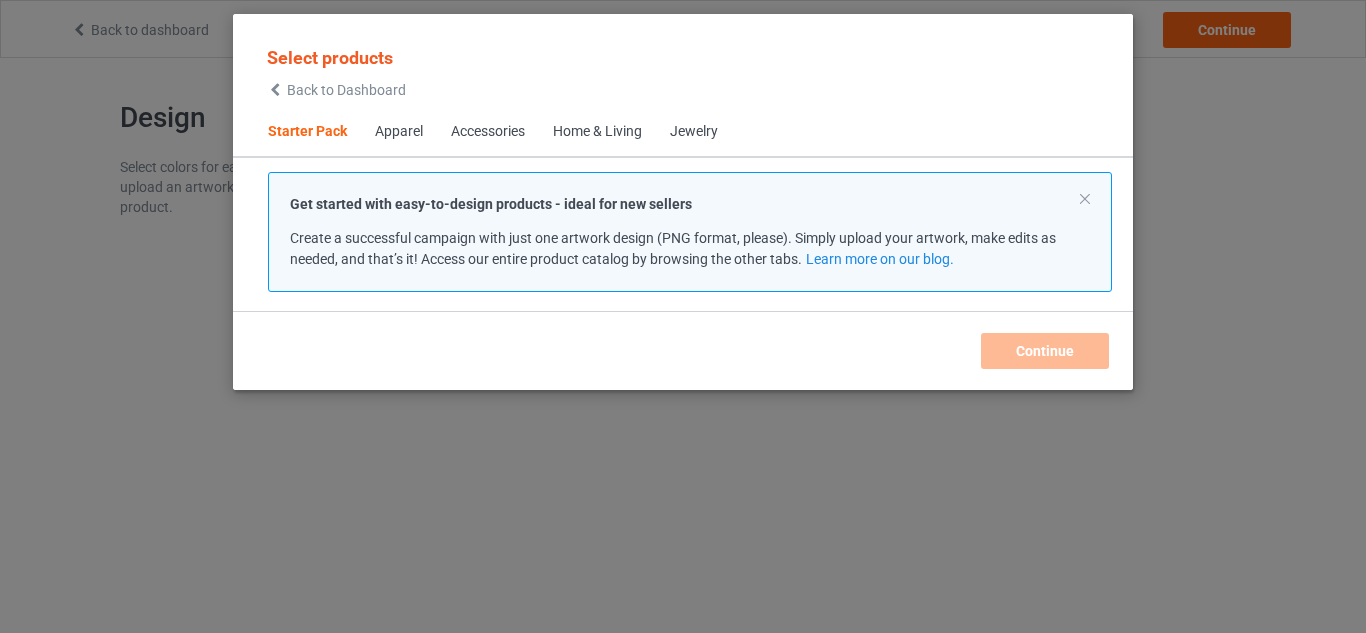 scroll, scrollTop: 0, scrollLeft: 0, axis: both 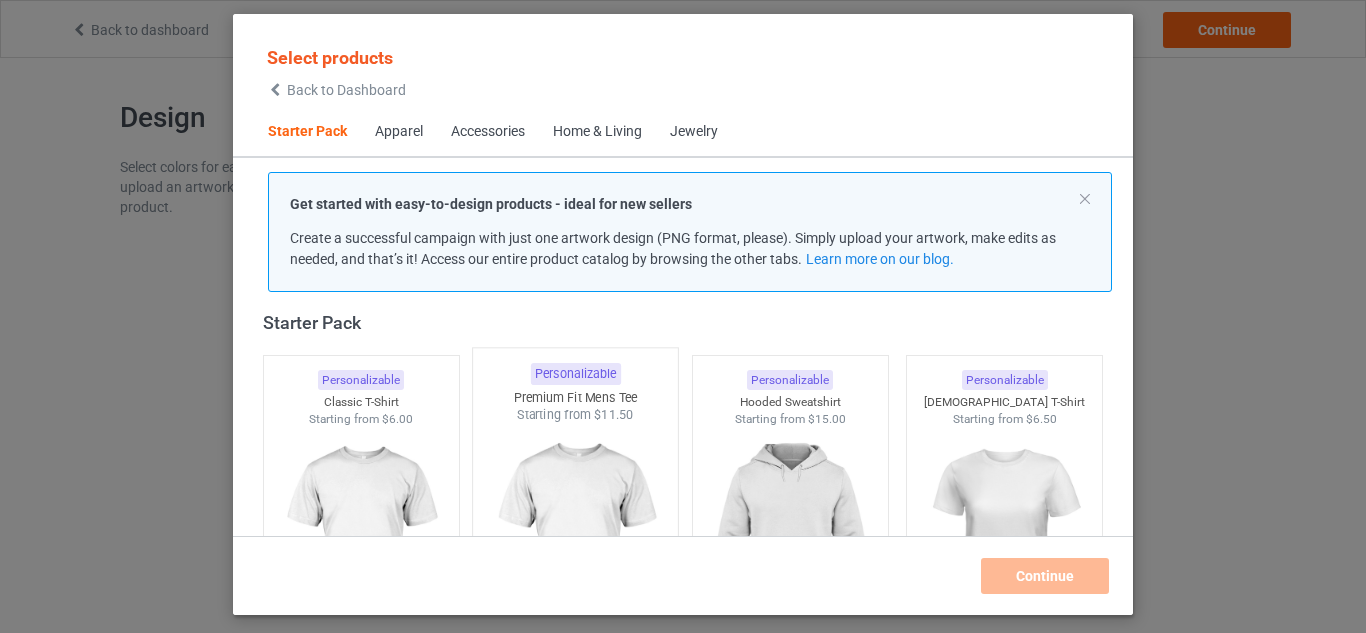 click at bounding box center (576, 541) 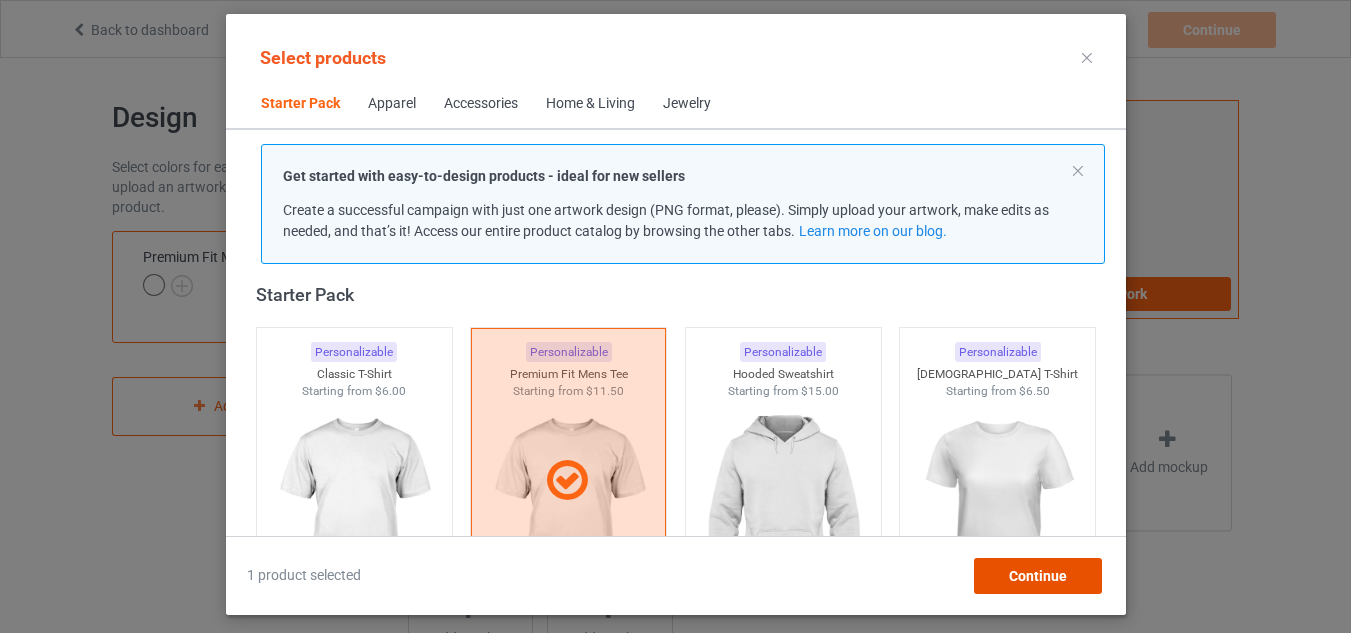 click on "Continue" at bounding box center (1037, 576) 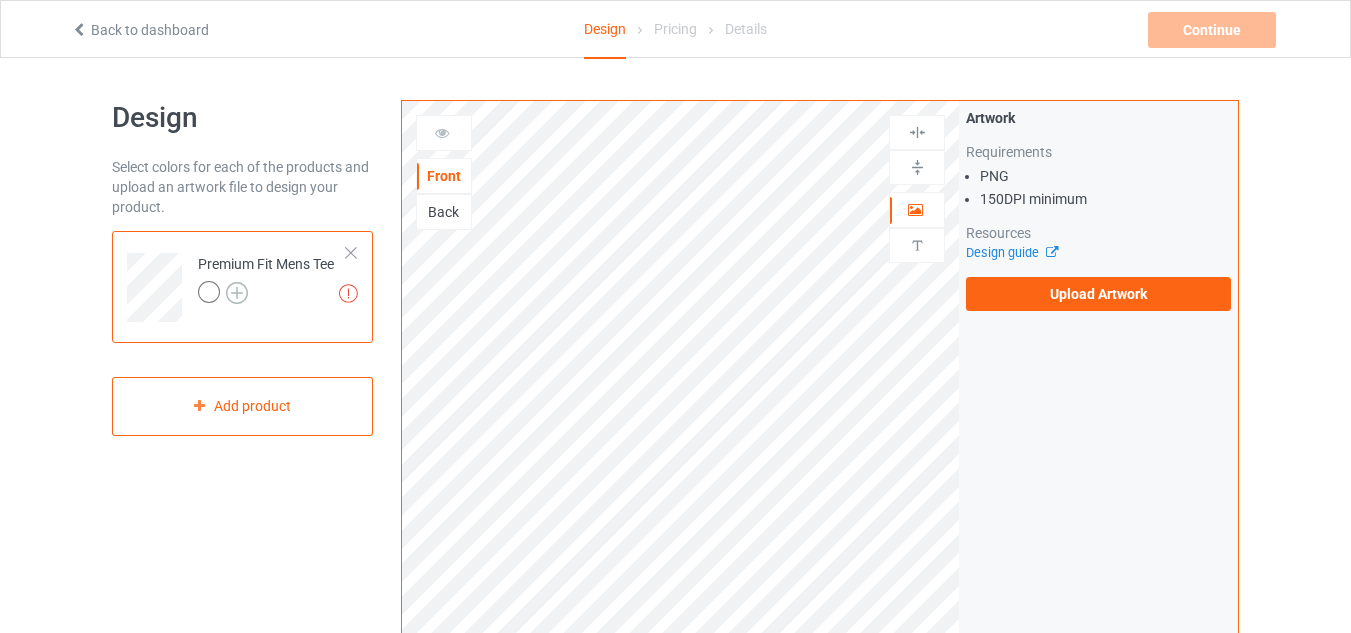 click at bounding box center [237, 293] 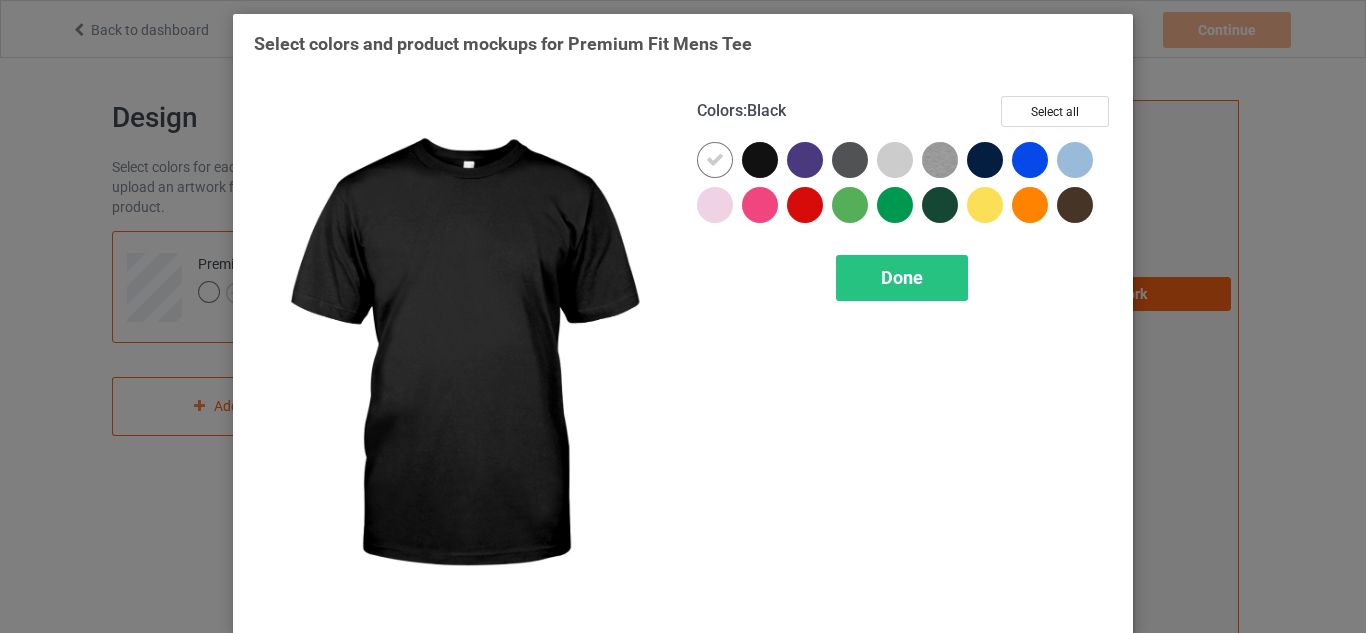 click at bounding box center [760, 160] 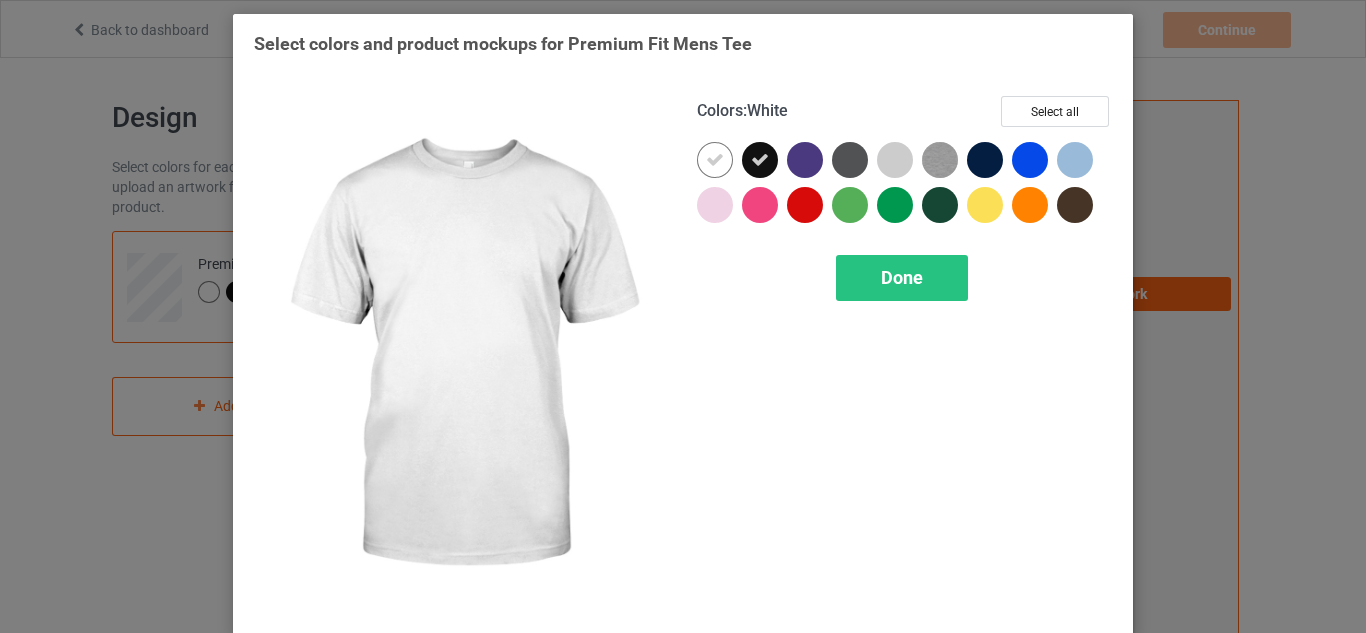 click at bounding box center [715, 160] 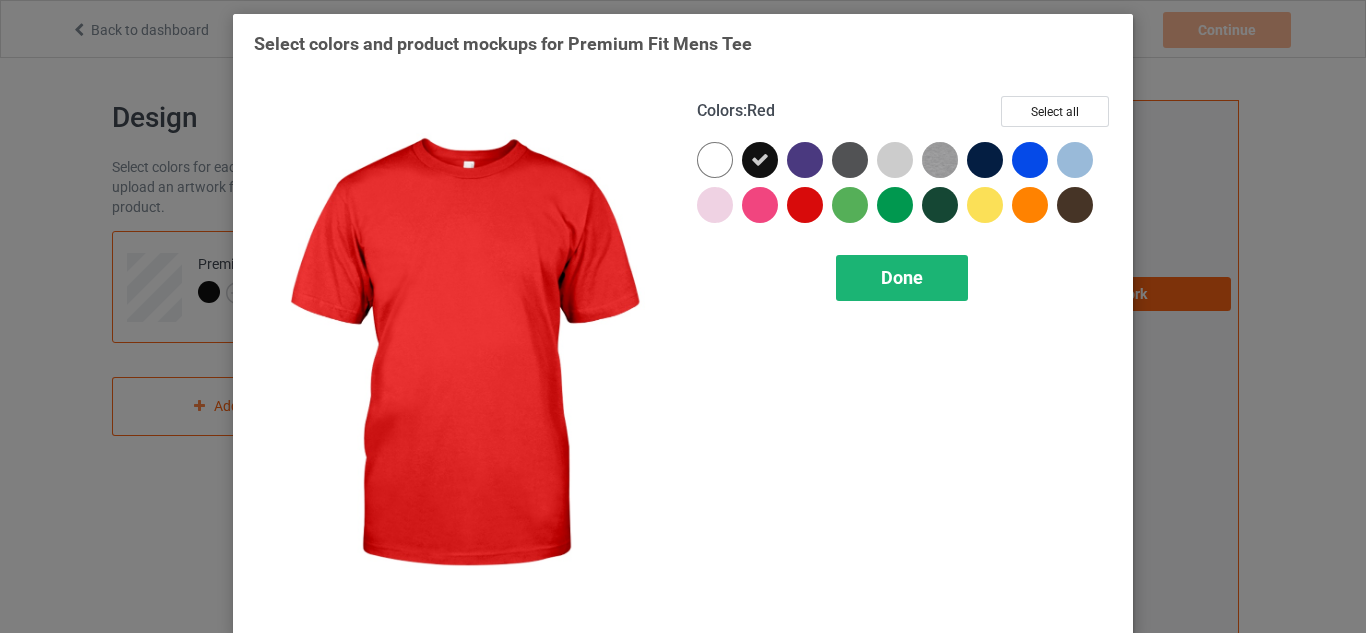 click on "Done" at bounding box center [902, 278] 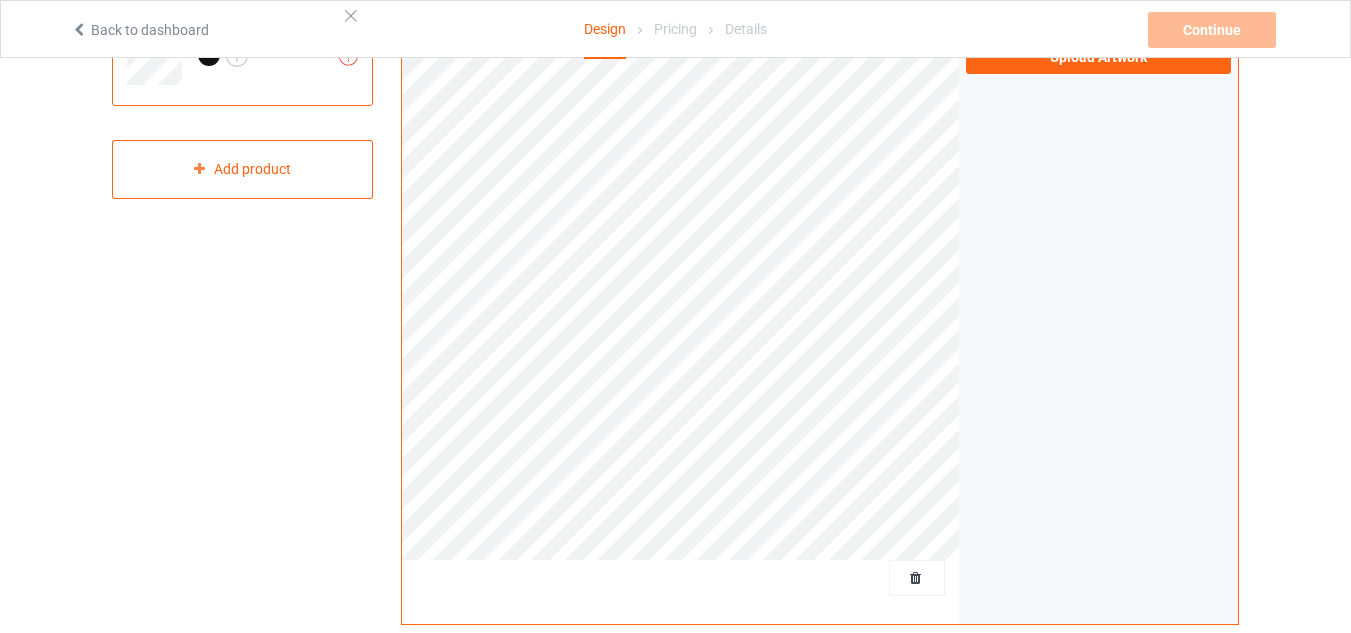 scroll, scrollTop: 100, scrollLeft: 0, axis: vertical 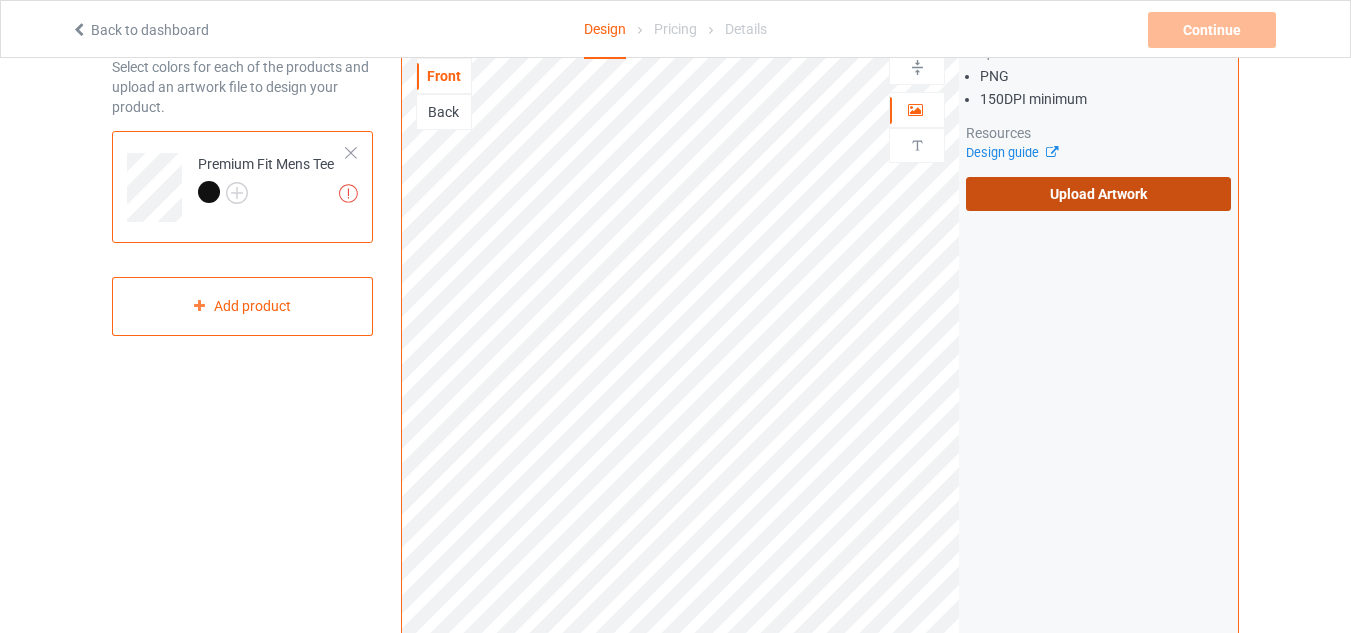 click on "Upload Artwork" at bounding box center [1098, 194] 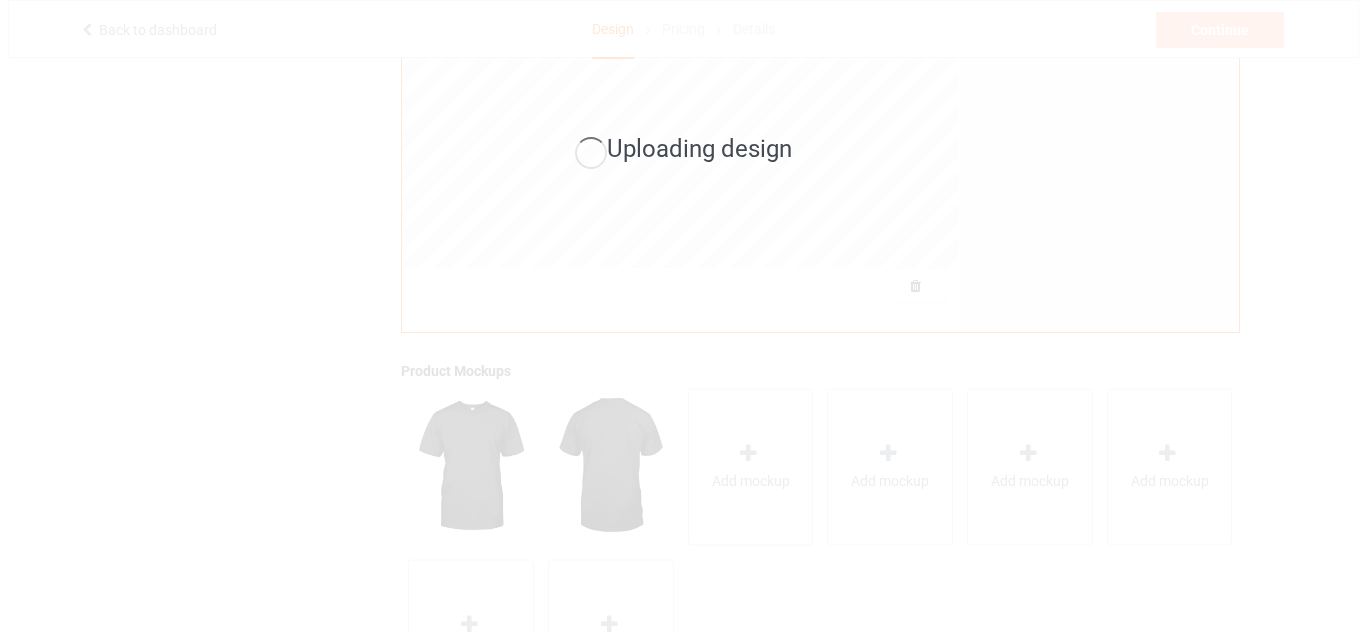 scroll, scrollTop: 600, scrollLeft: 0, axis: vertical 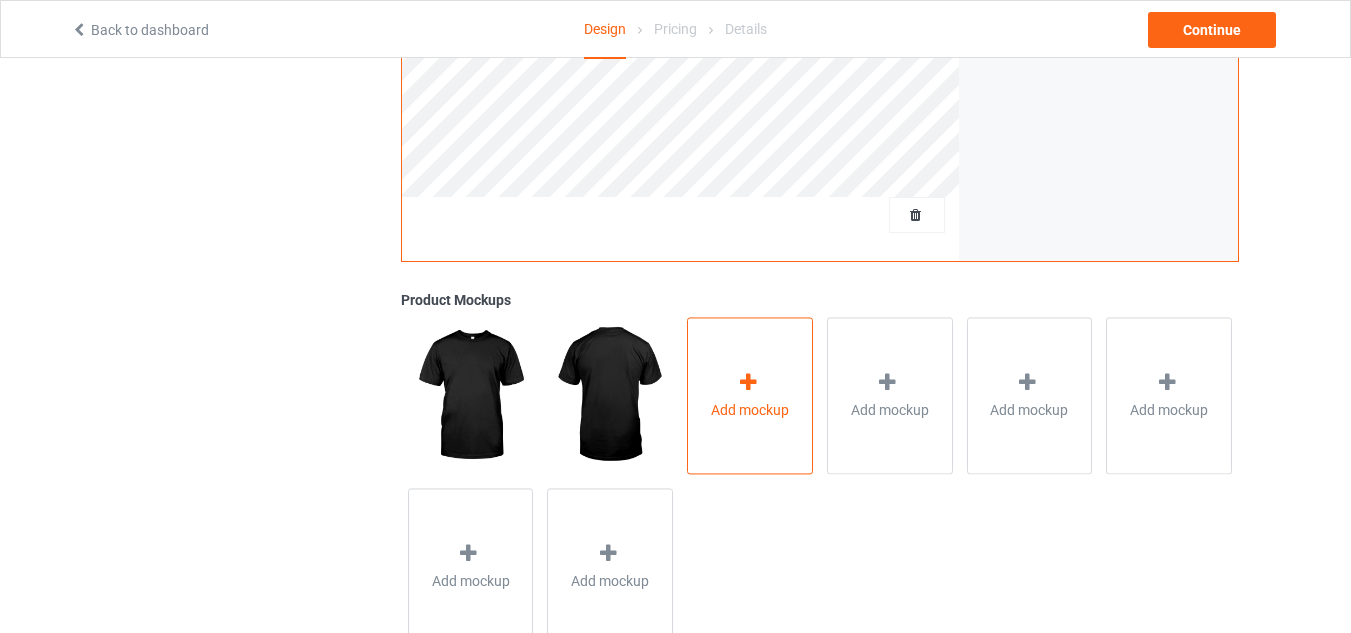 click on "Add mockup" at bounding box center (750, 395) 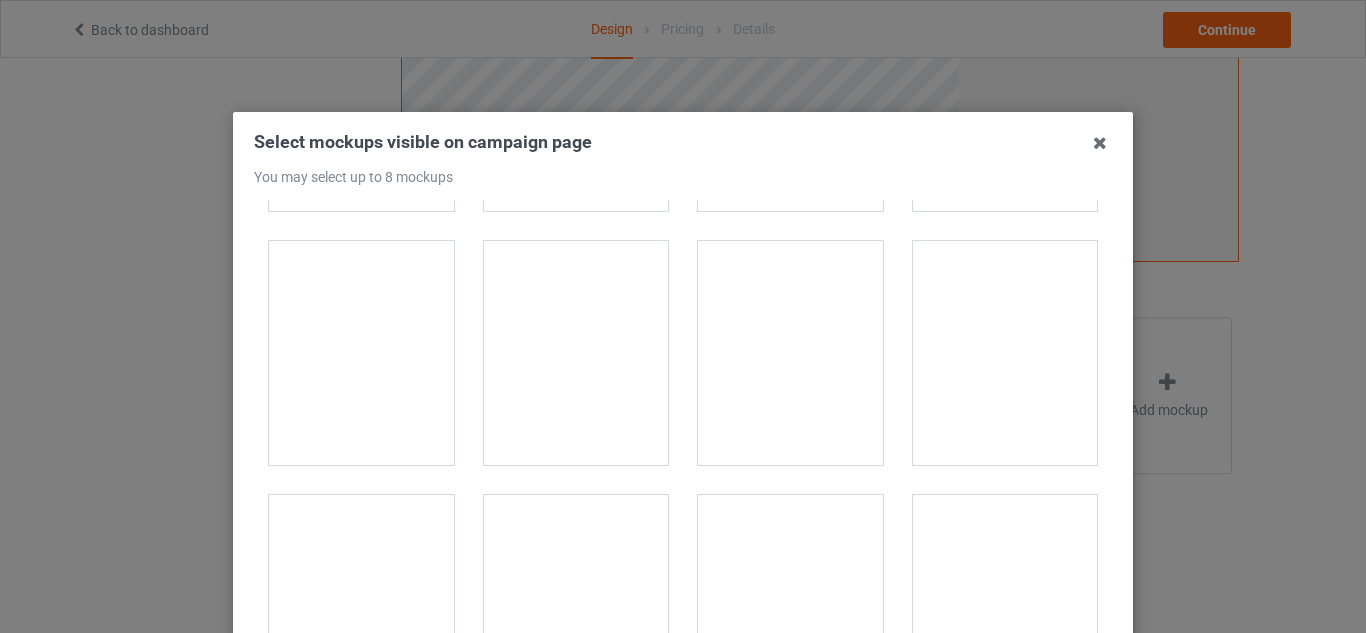 scroll, scrollTop: 1500, scrollLeft: 0, axis: vertical 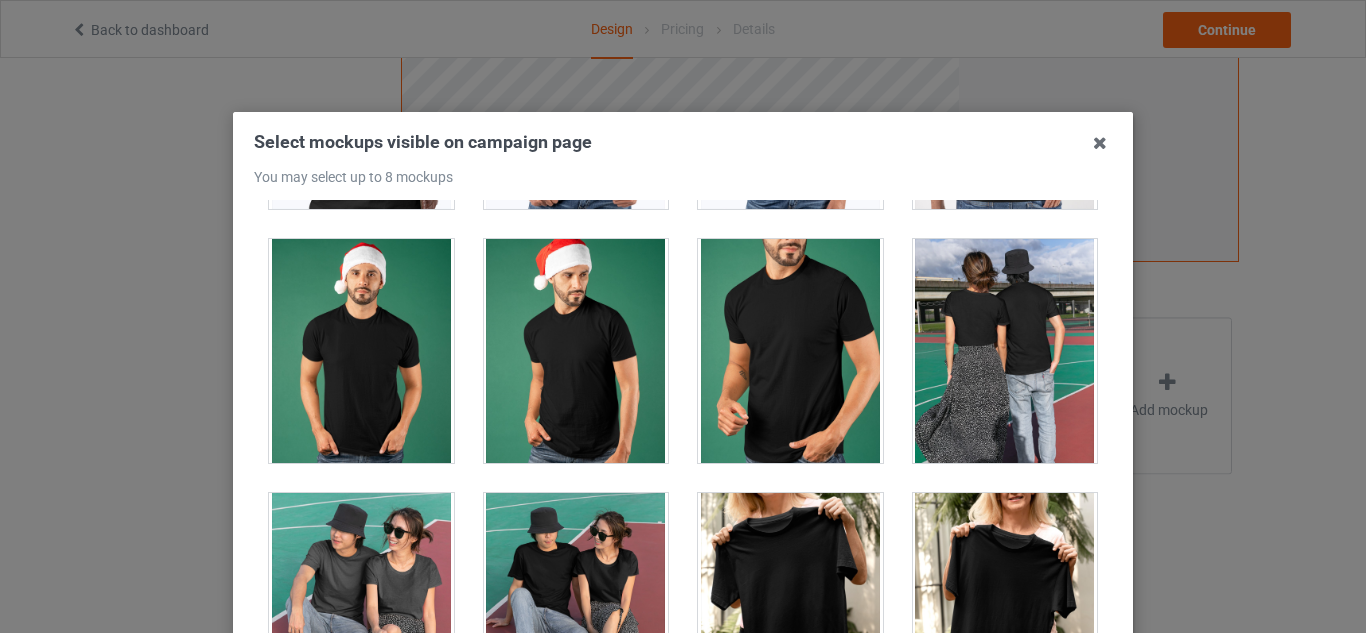 click at bounding box center (790, 351) 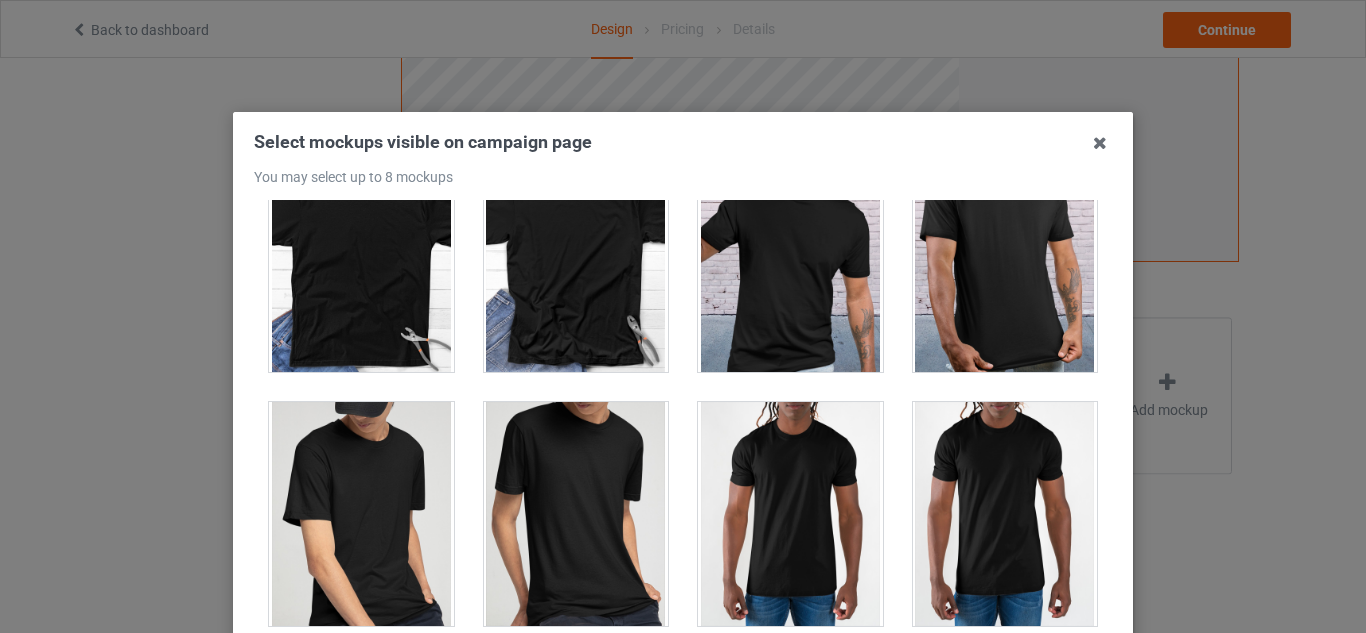 scroll, scrollTop: 3052, scrollLeft: 0, axis: vertical 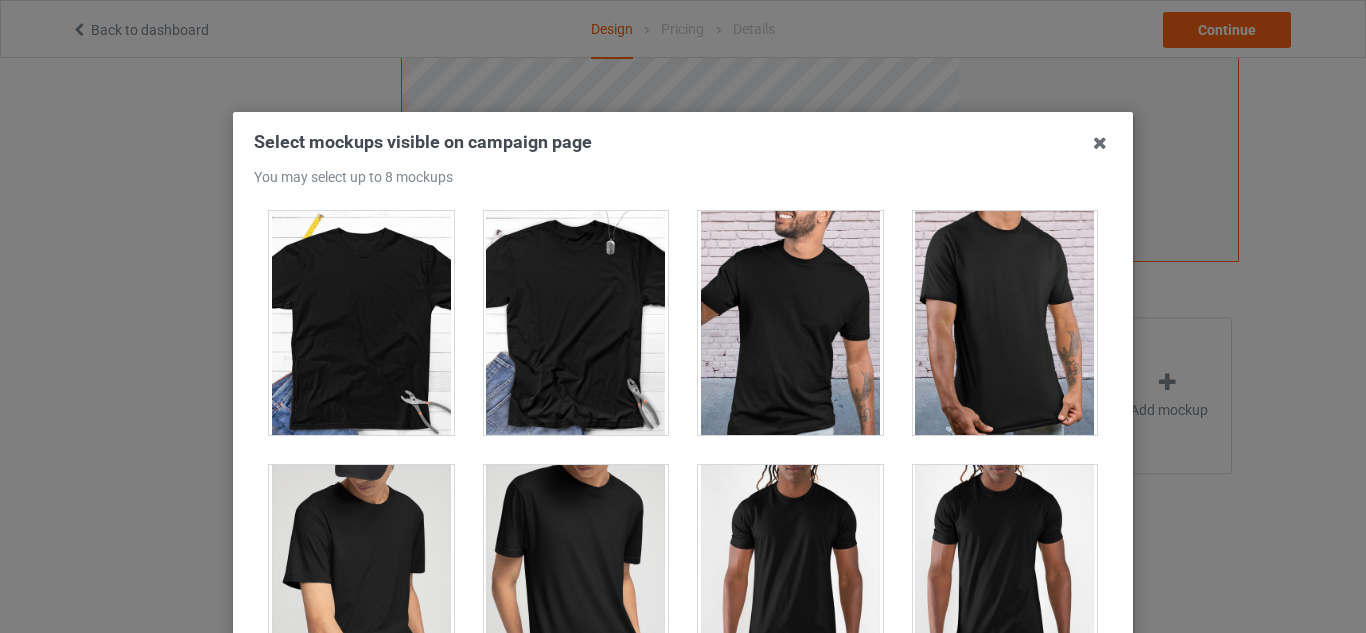 click at bounding box center (790, 323) 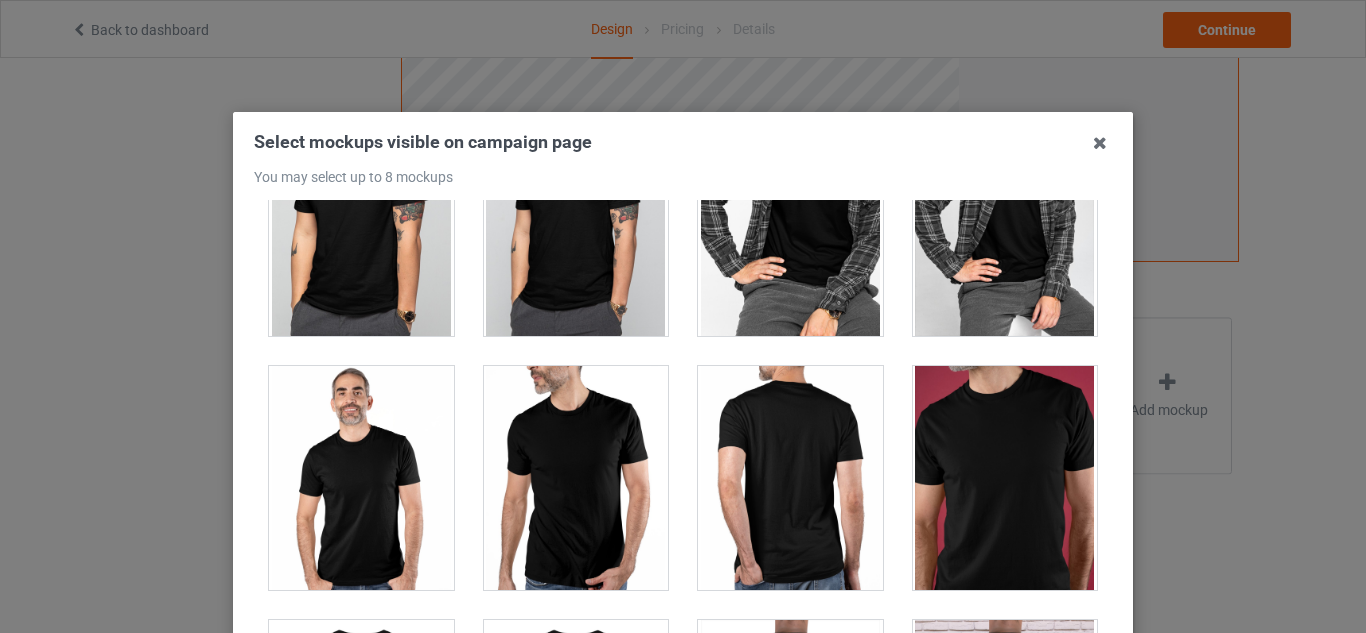 scroll, scrollTop: 2352, scrollLeft: 0, axis: vertical 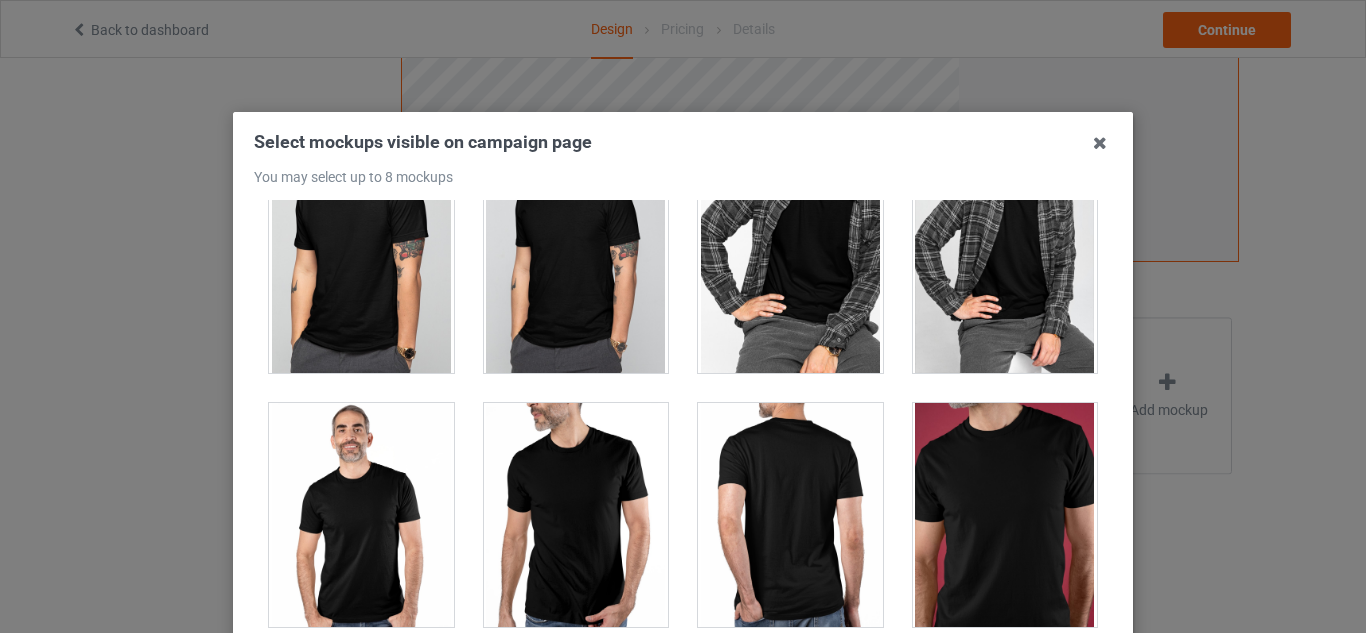 click at bounding box center (1005, 515) 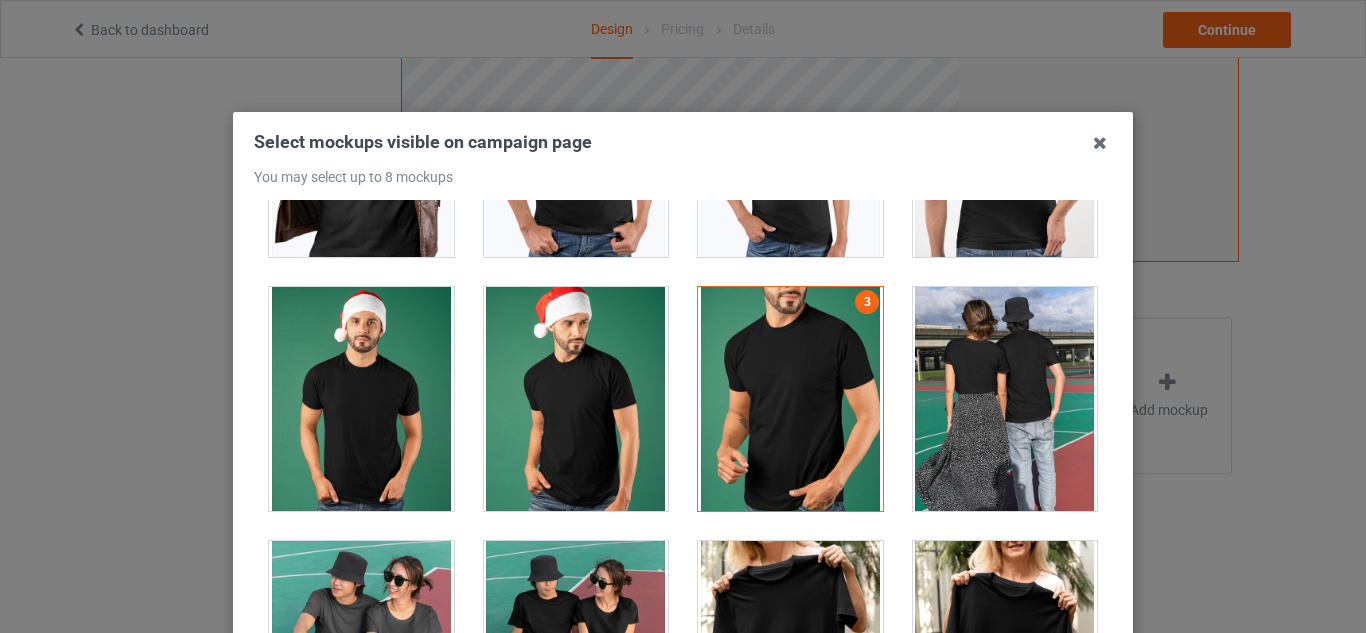 scroll, scrollTop: 1352, scrollLeft: 0, axis: vertical 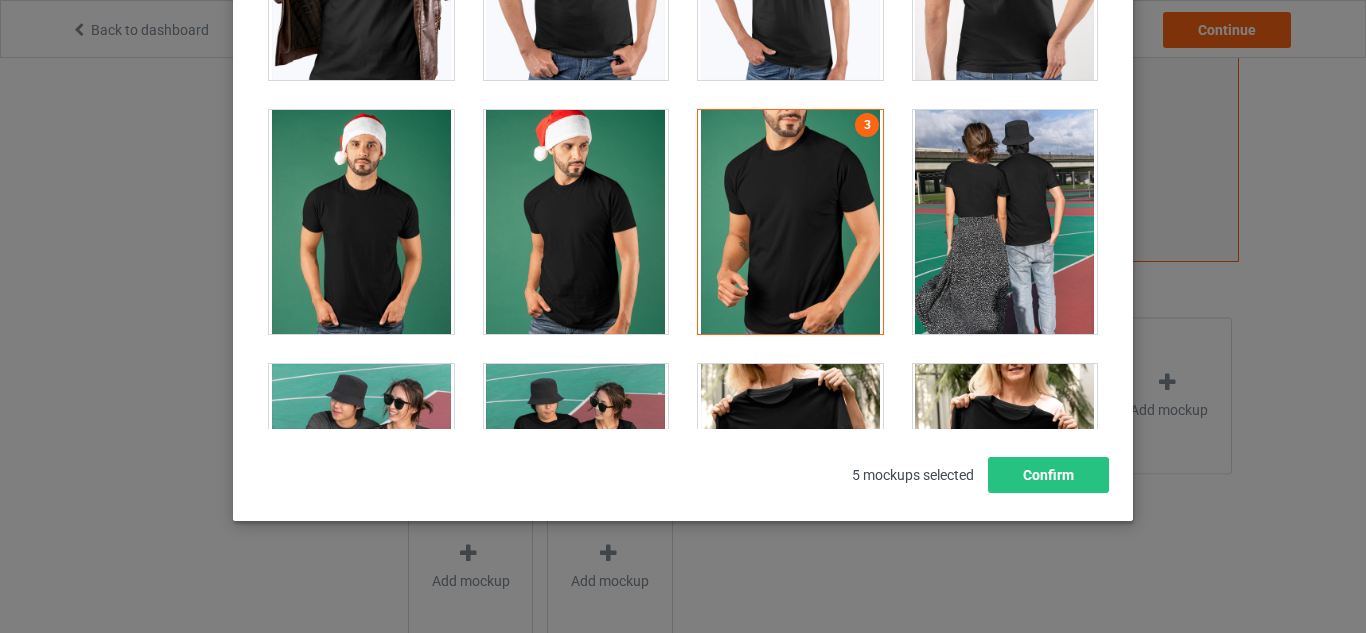 click on "Select mockups visible on campaign page You may select up to 8 mockups 1 2 3 5 4 5 mockups selected Confirm" at bounding box center [683, 172] 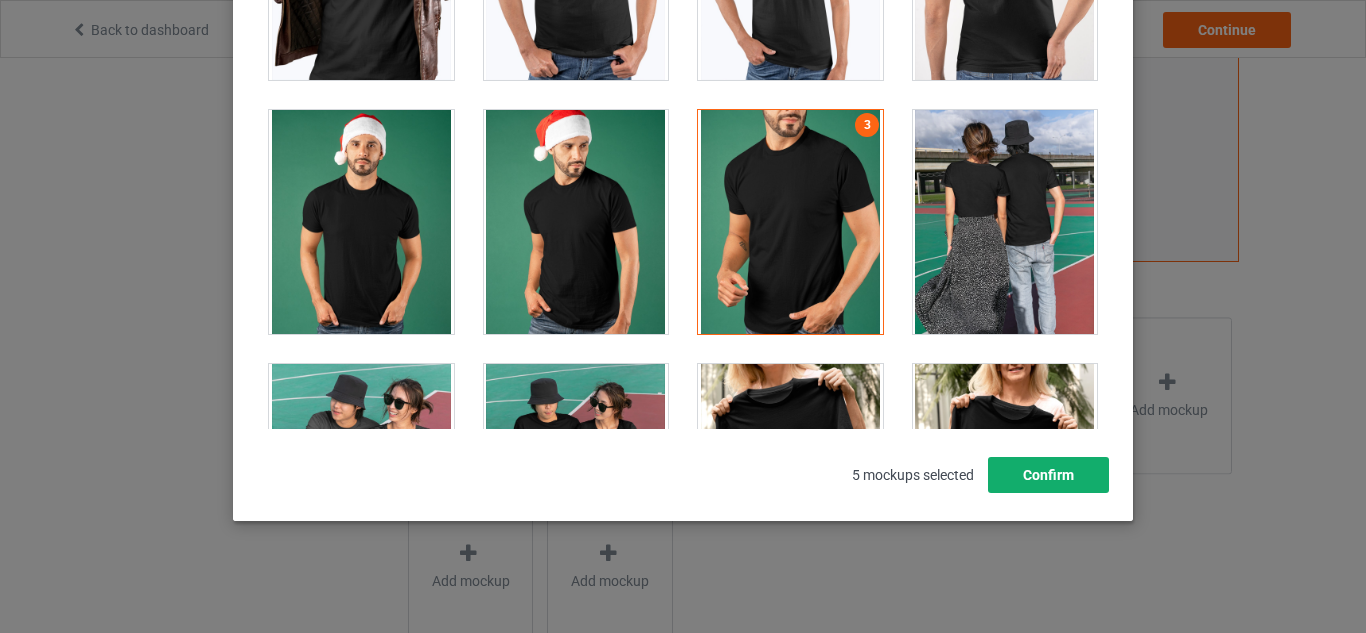 click on "Confirm" at bounding box center [1048, 475] 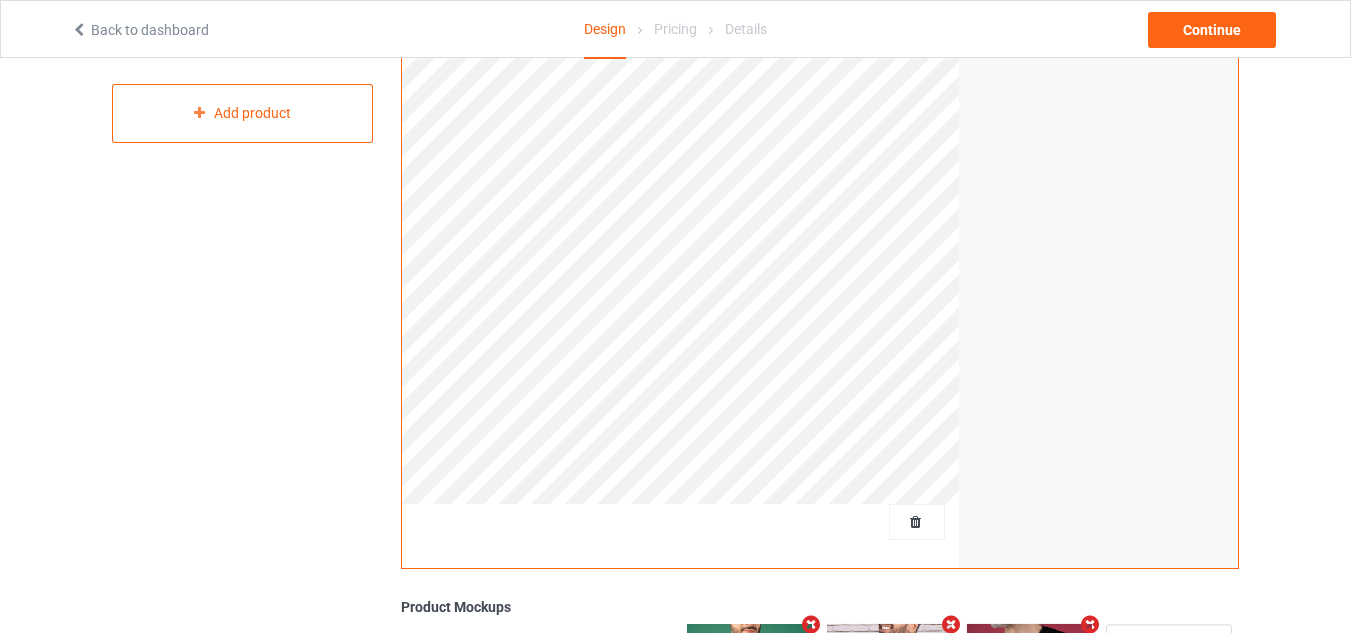 scroll, scrollTop: 0, scrollLeft: 0, axis: both 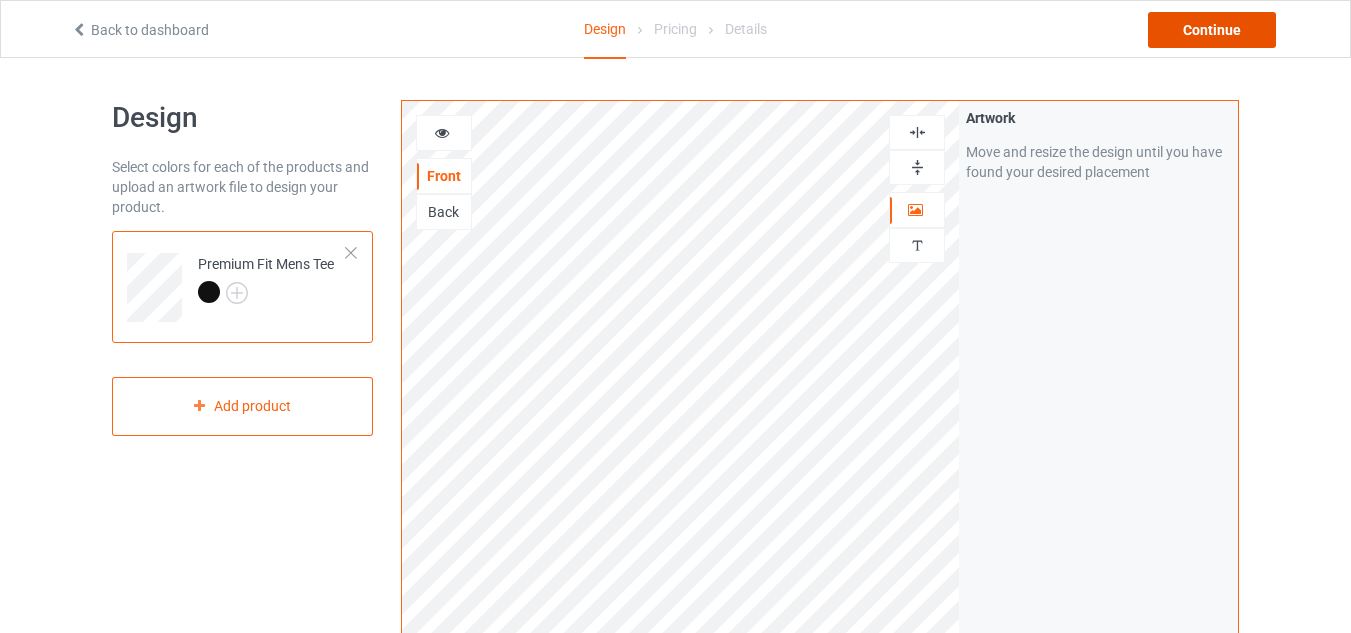 click on "Continue" at bounding box center [1212, 30] 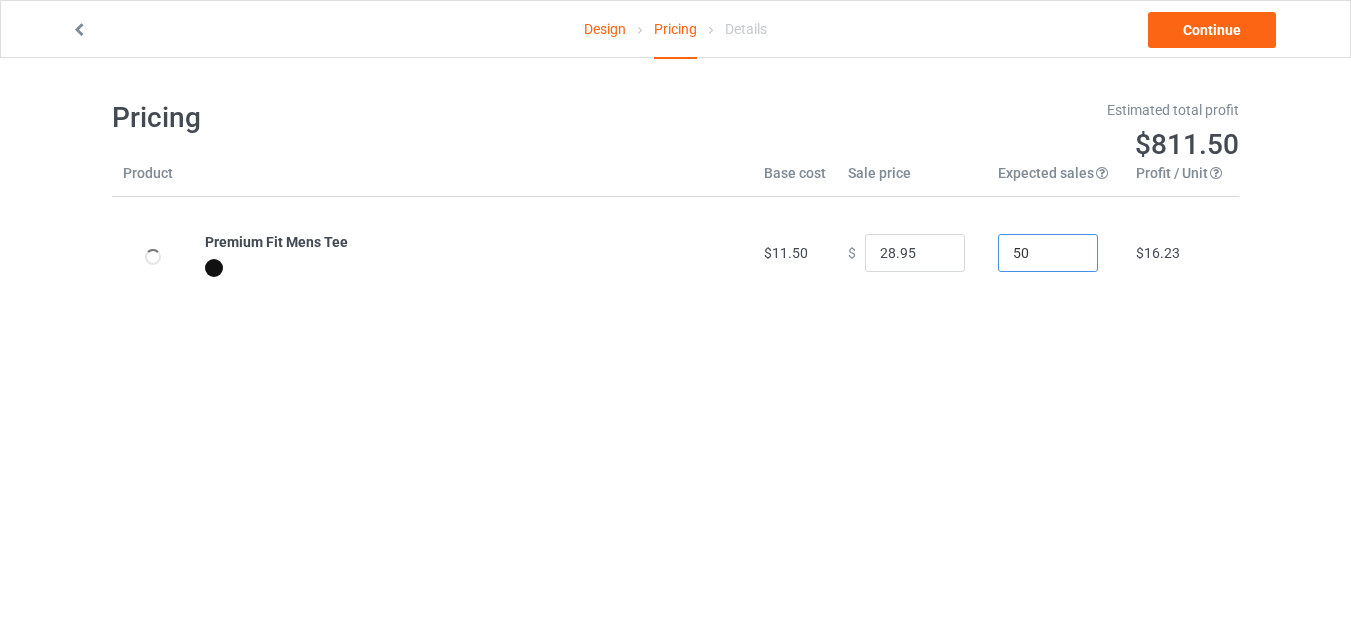 drag, startPoint x: 1026, startPoint y: 252, endPoint x: 965, endPoint y: 246, distance: 61.294373 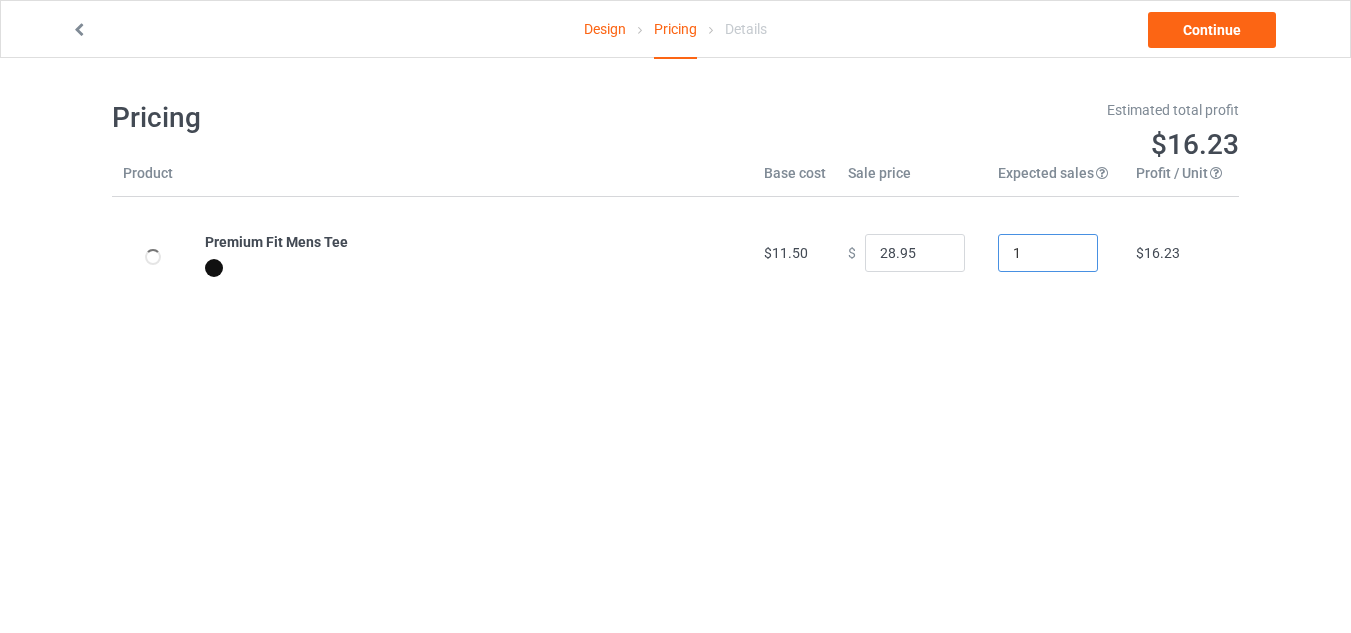 type on "1" 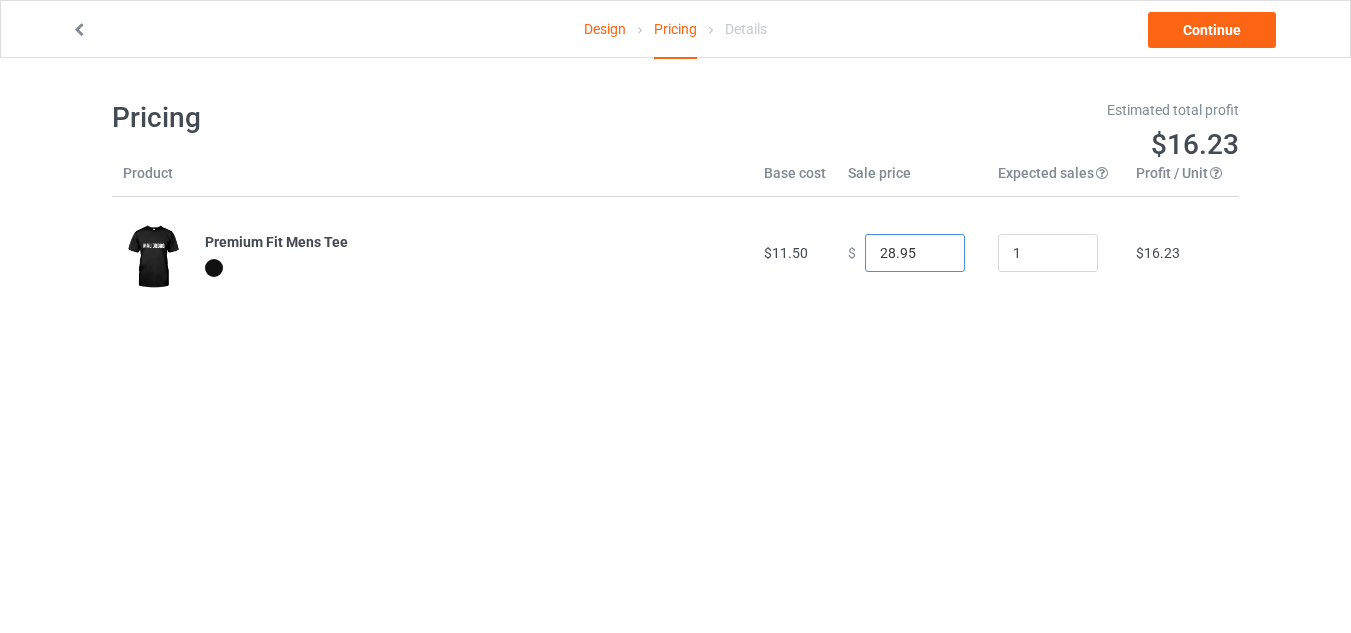 drag, startPoint x: 917, startPoint y: 251, endPoint x: 735, endPoint y: 248, distance: 182.02472 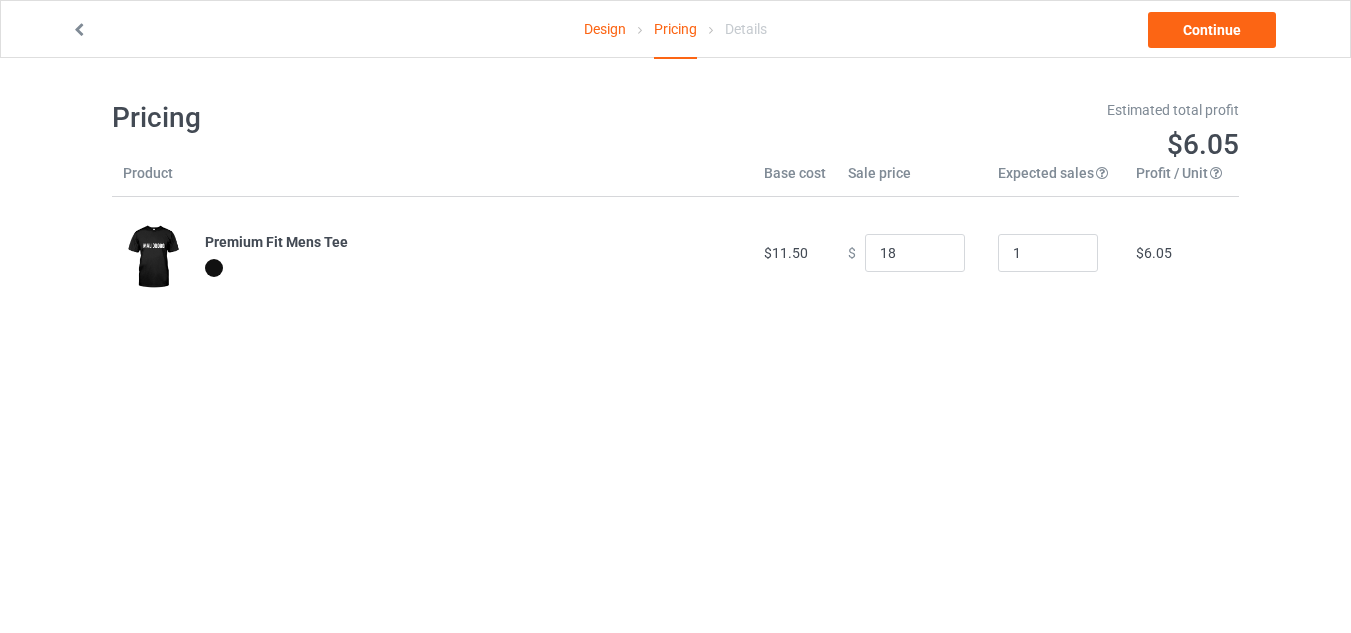type on "18.00" 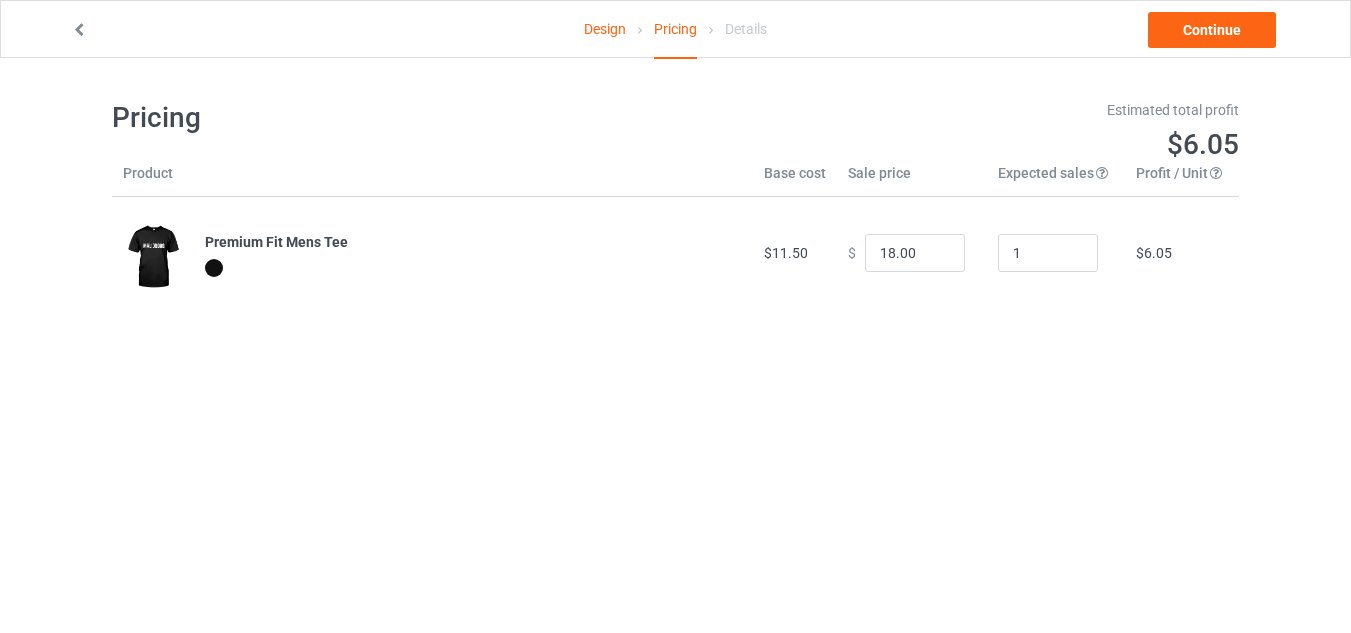 drag, startPoint x: 858, startPoint y: 346, endPoint x: 1071, endPoint y: 297, distance: 218.56349 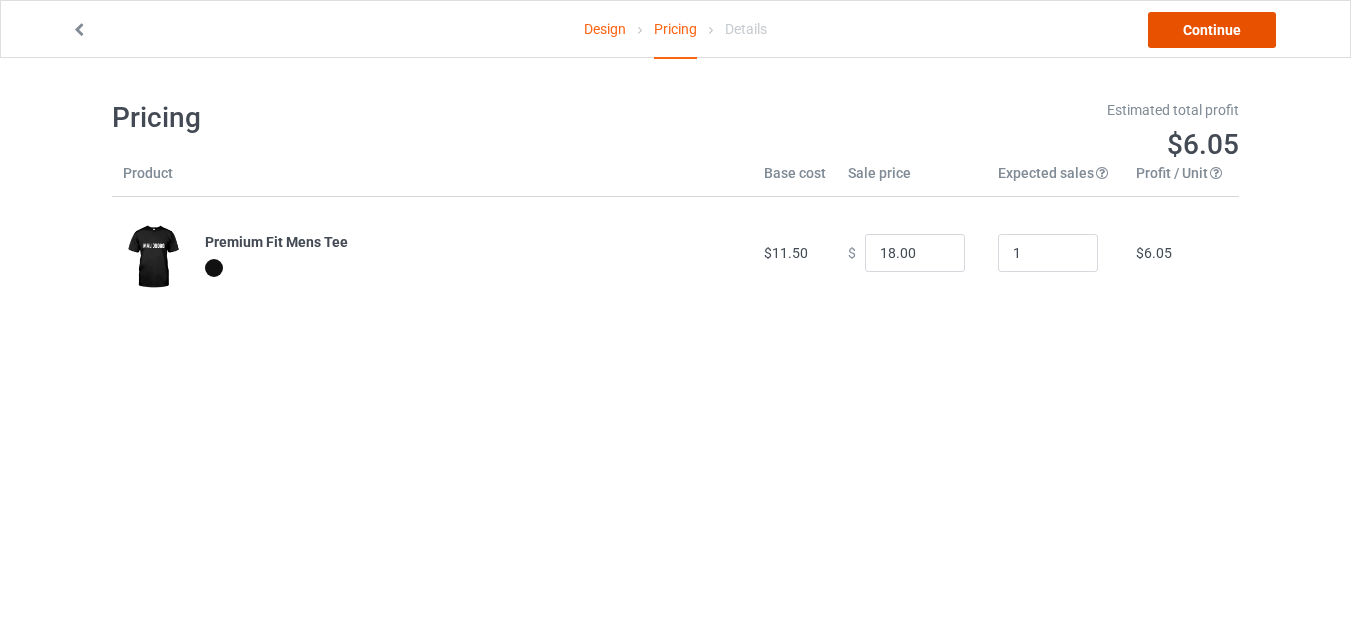 click on "Continue" at bounding box center [1212, 30] 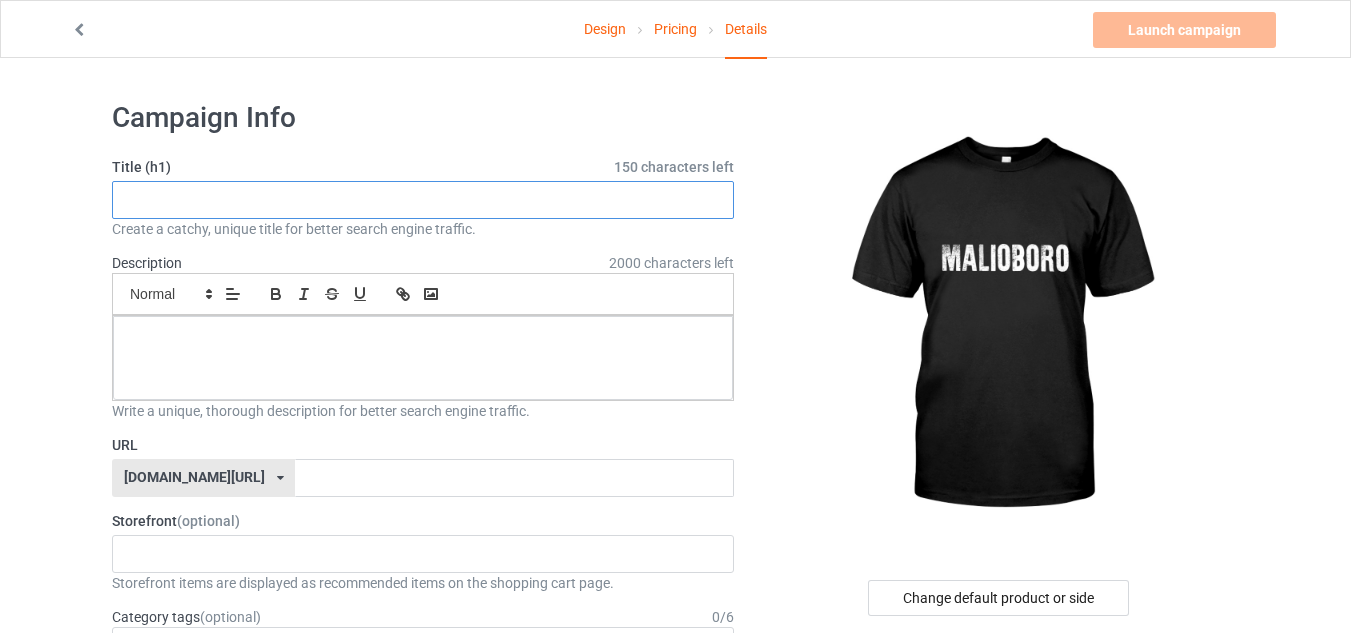 click at bounding box center [423, 200] 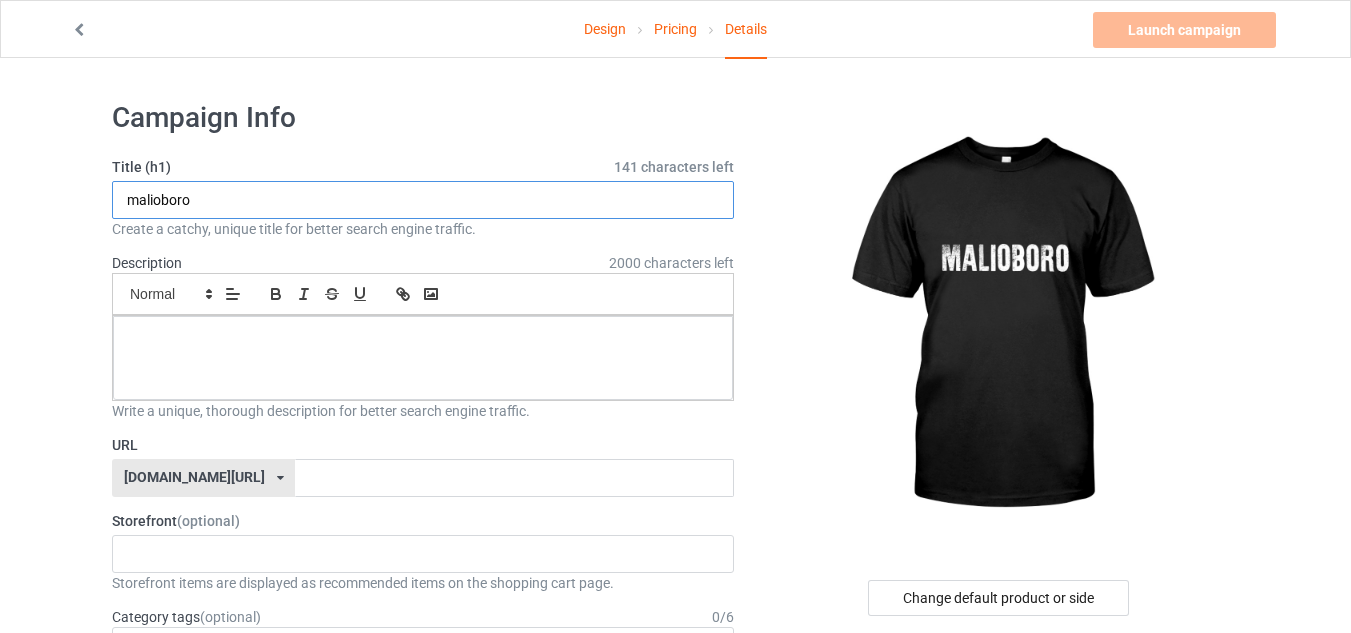 type on "malioboro" 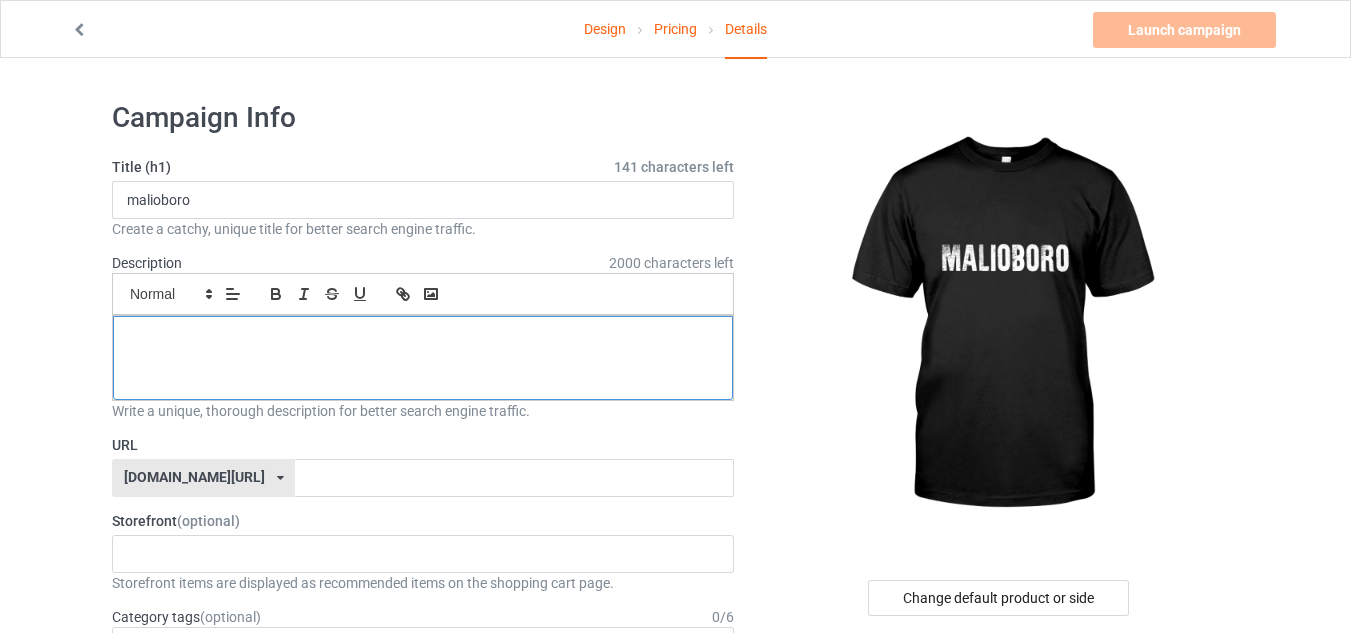 click at bounding box center (423, 358) 